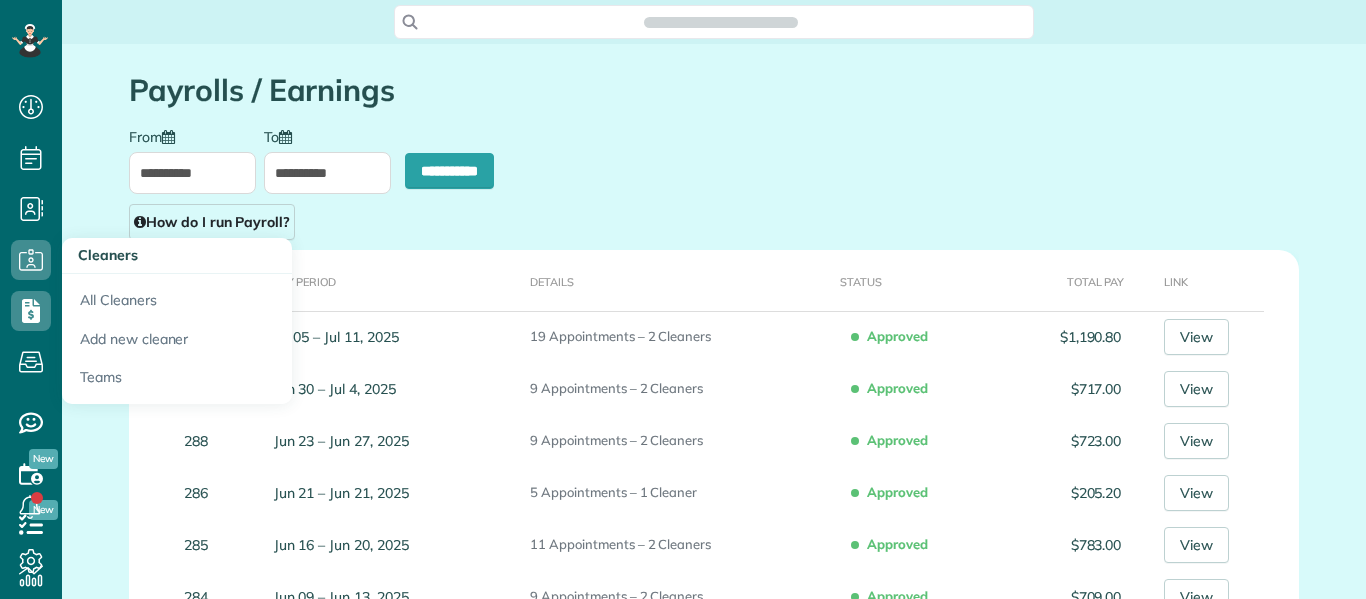 scroll, scrollTop: 0, scrollLeft: 0, axis: both 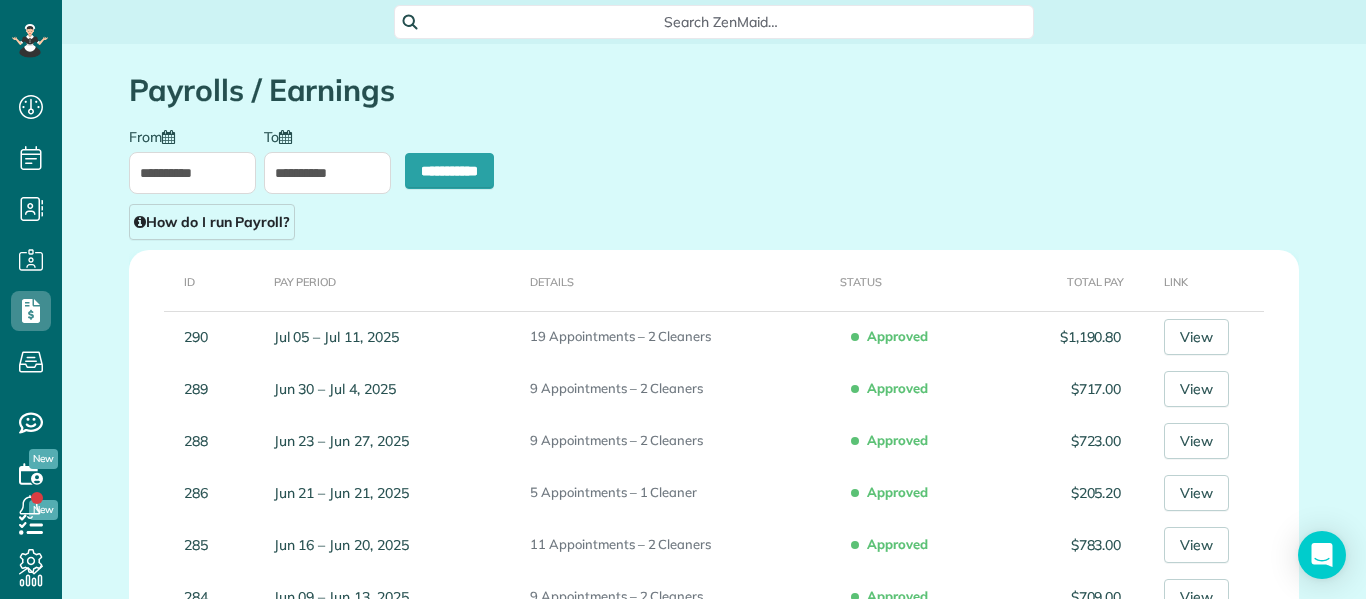 click on "**********" at bounding box center [192, 173] 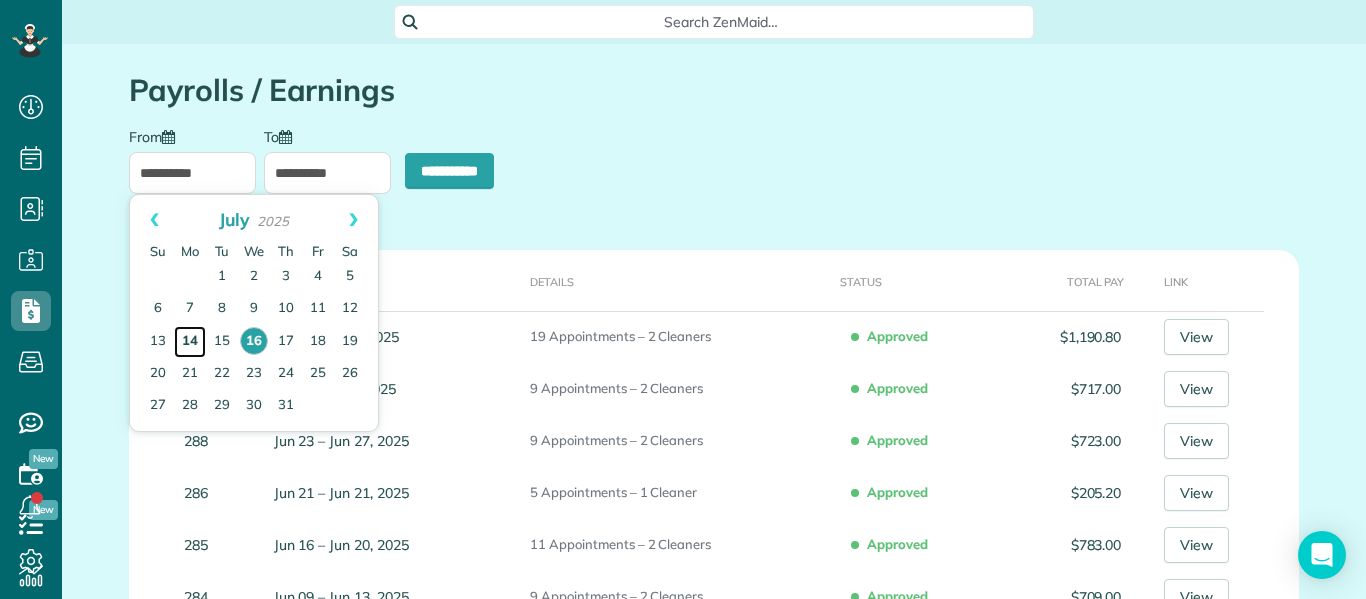 click on "14" at bounding box center (190, 342) 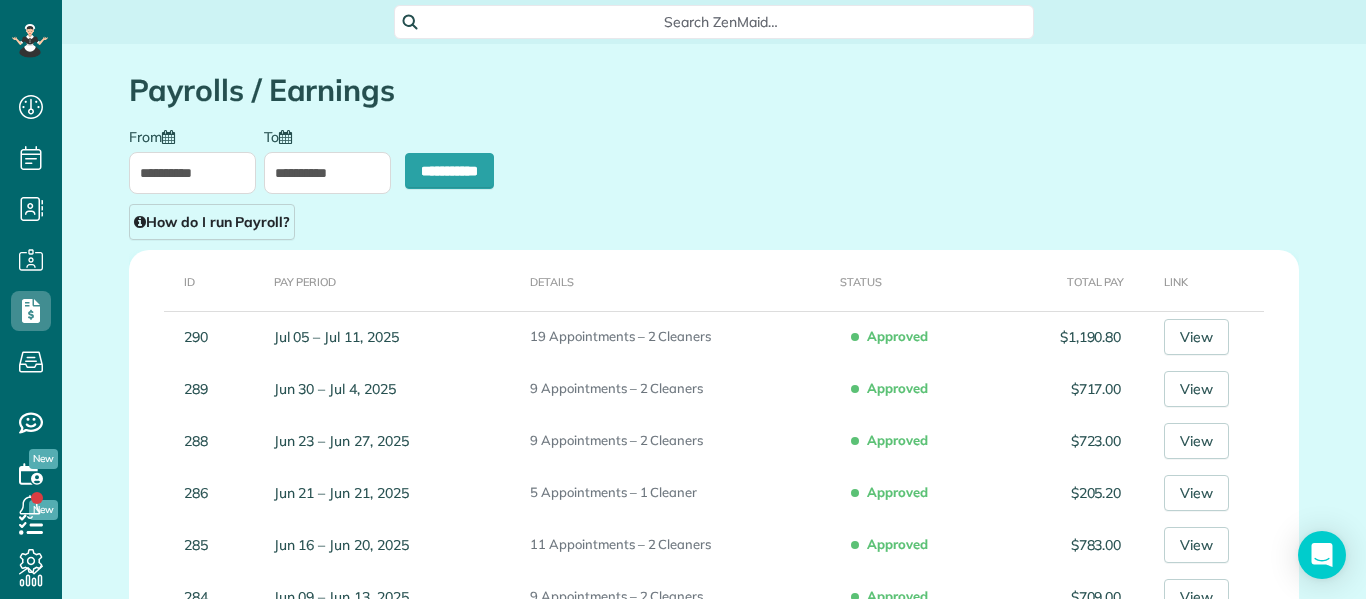 click on "**********" at bounding box center [327, 173] 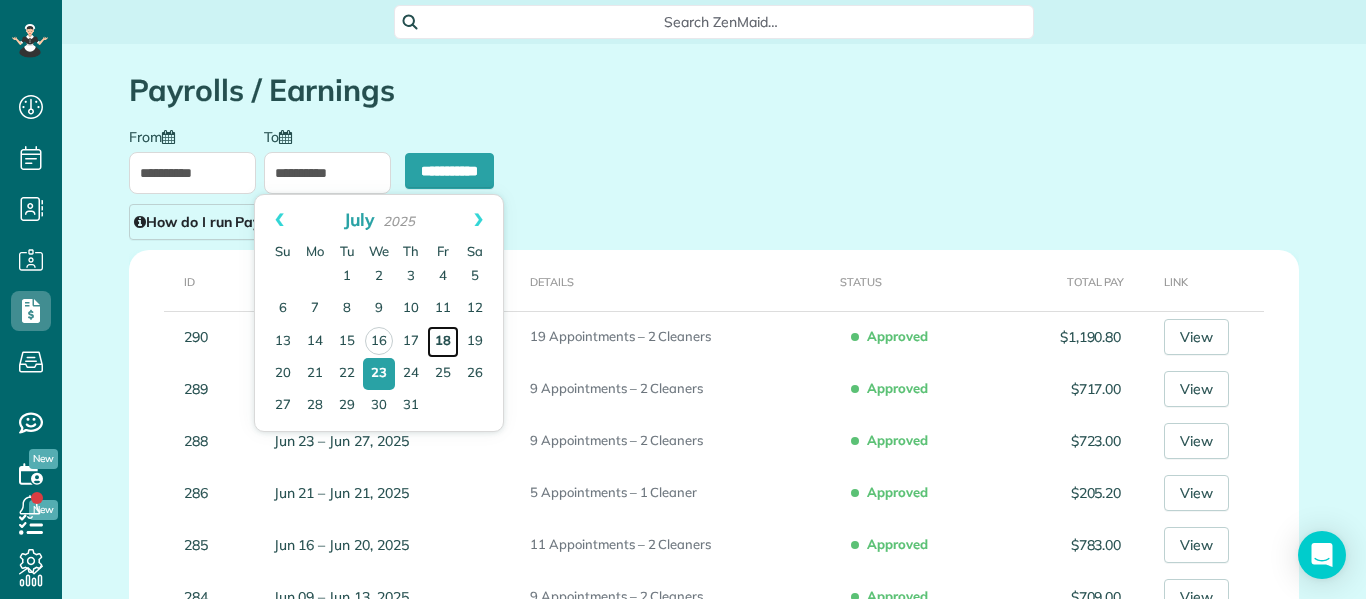 click on "18" at bounding box center (443, 342) 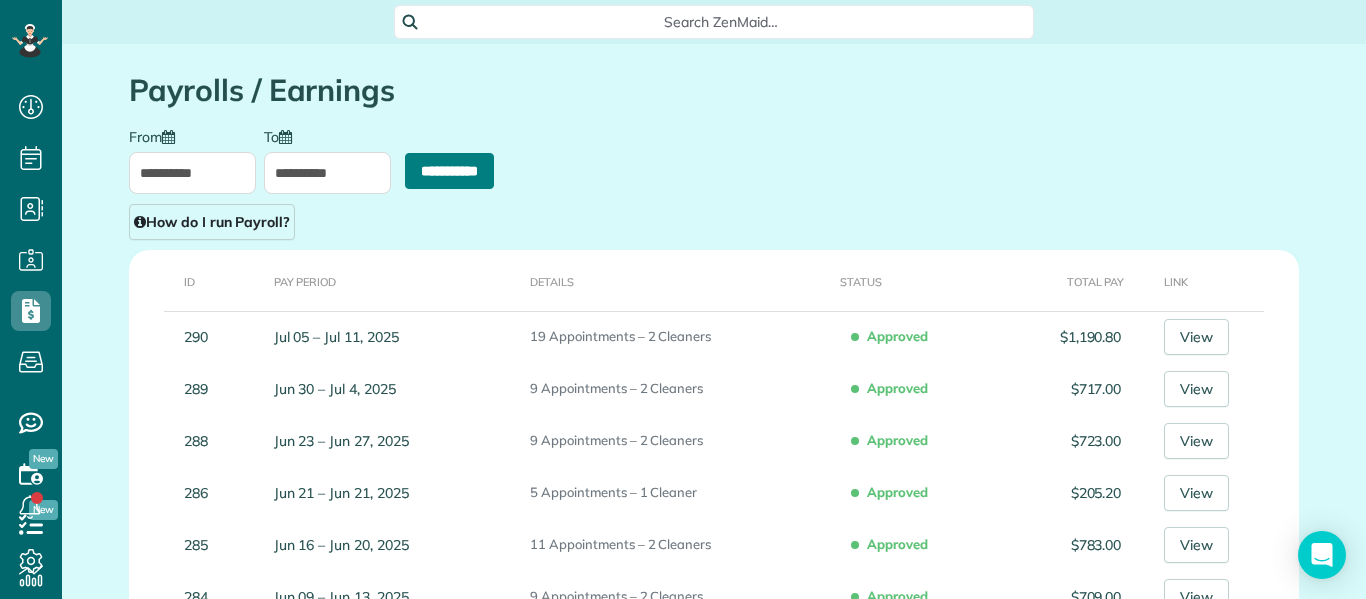 click on "**********" at bounding box center [449, 171] 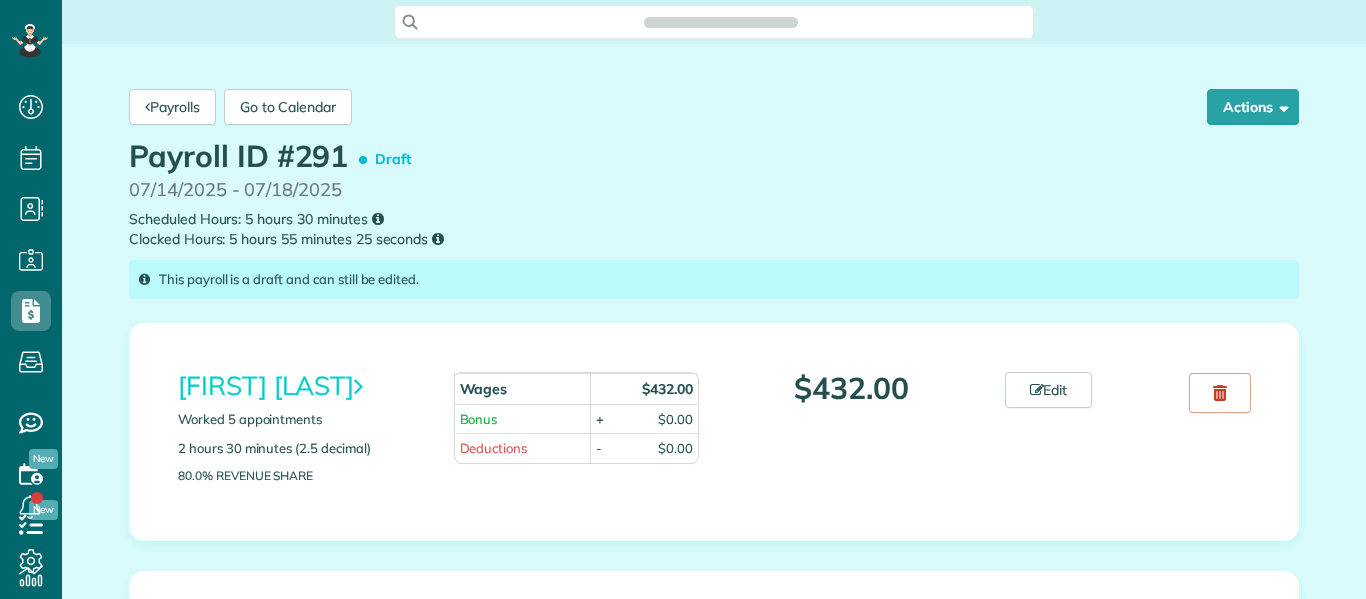 scroll, scrollTop: 0, scrollLeft: 0, axis: both 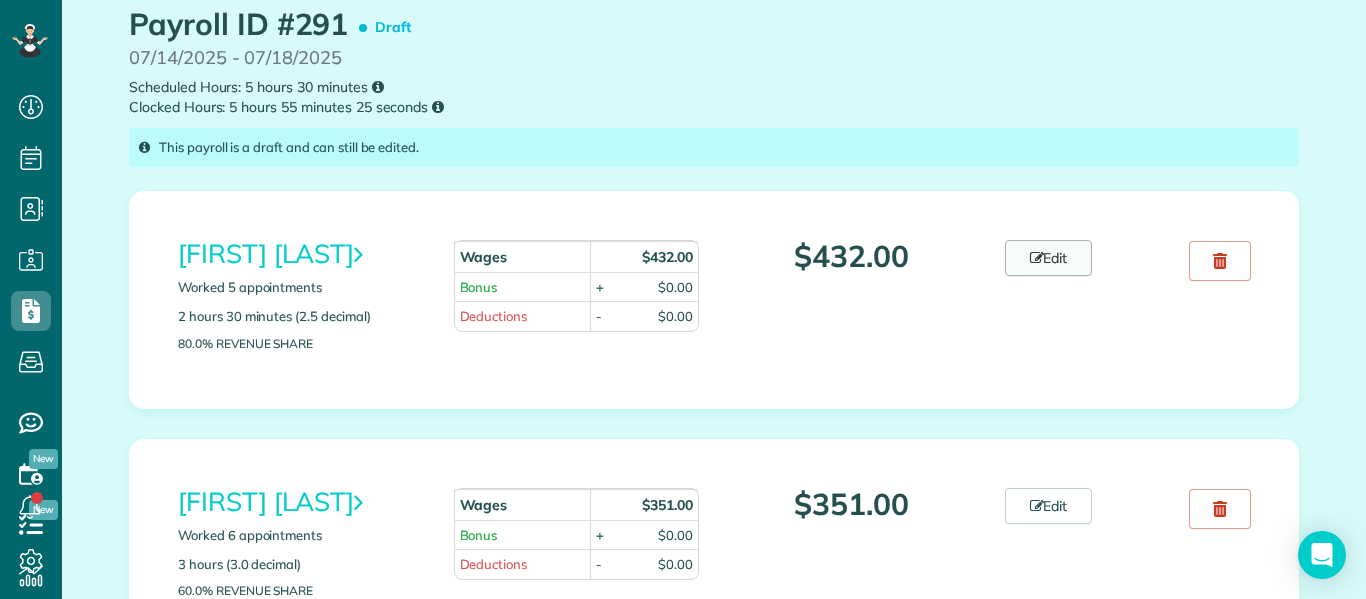 click on "Edit" at bounding box center (1049, 258) 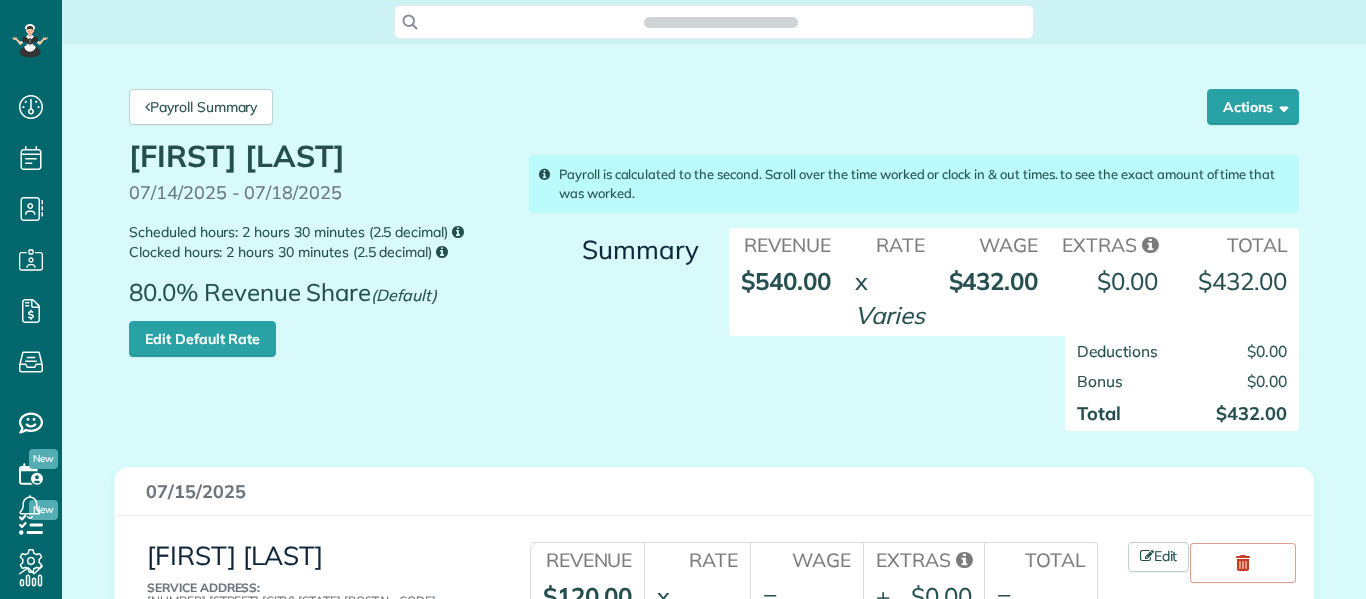 scroll, scrollTop: 0, scrollLeft: 0, axis: both 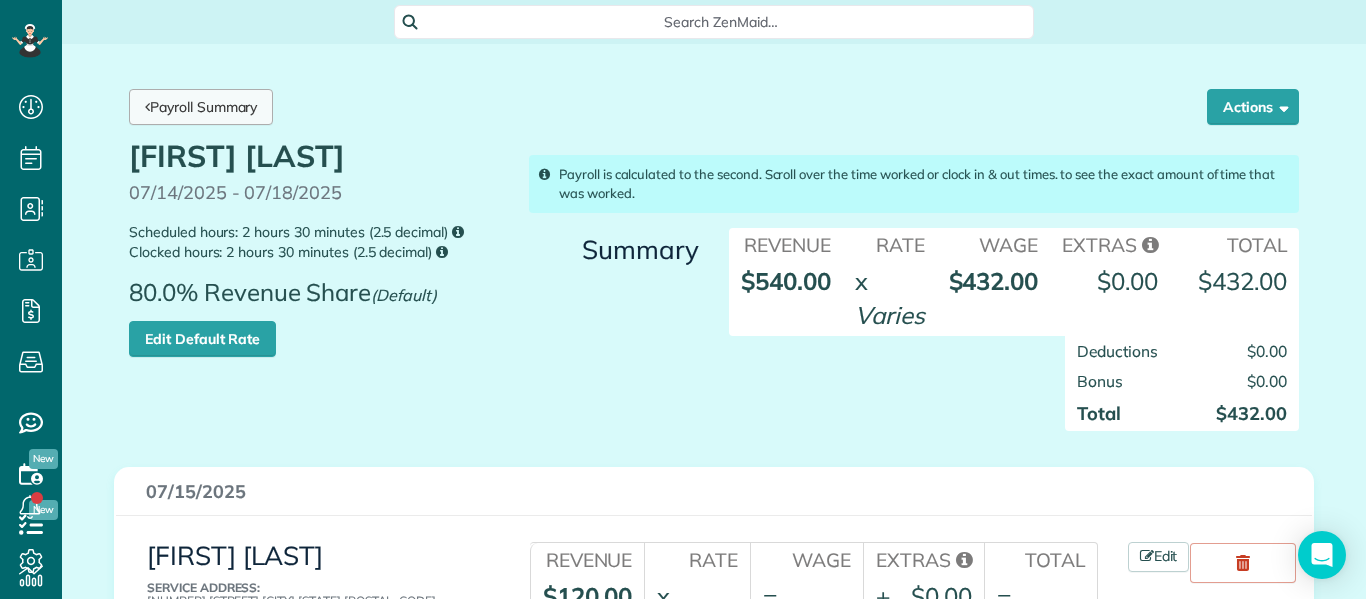 click on "Payroll Summary" at bounding box center [201, 107] 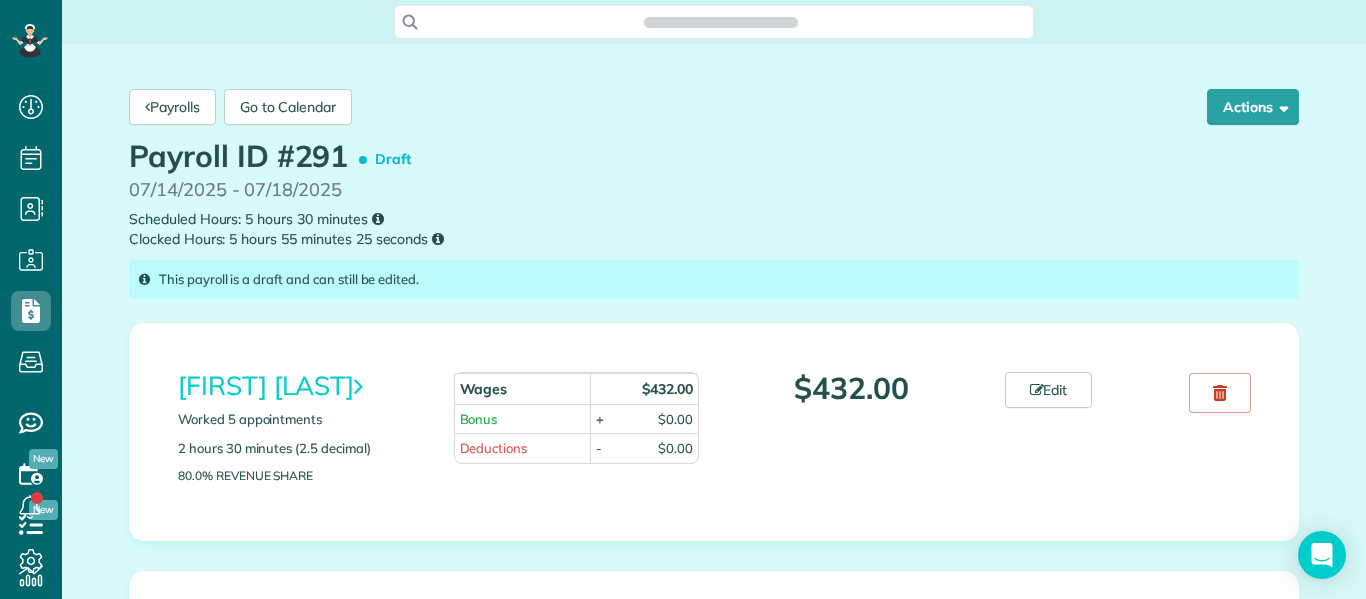 scroll, scrollTop: 0, scrollLeft: 0, axis: both 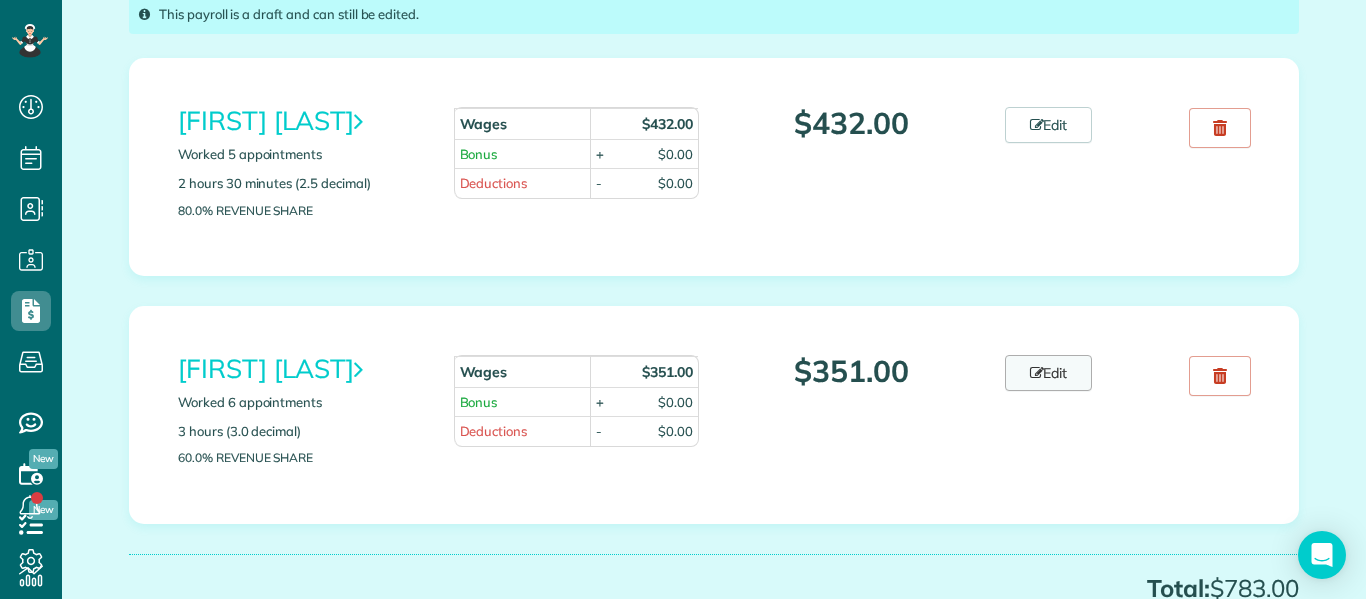 click on "Edit" at bounding box center [1049, 373] 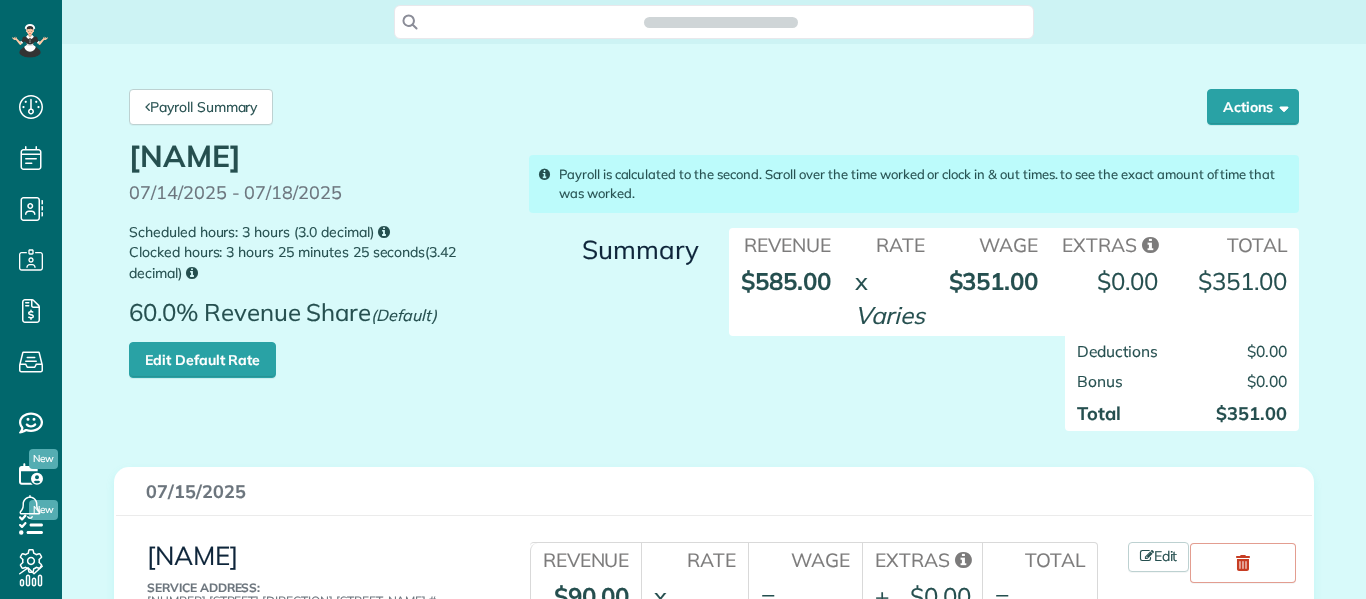 scroll, scrollTop: 0, scrollLeft: 0, axis: both 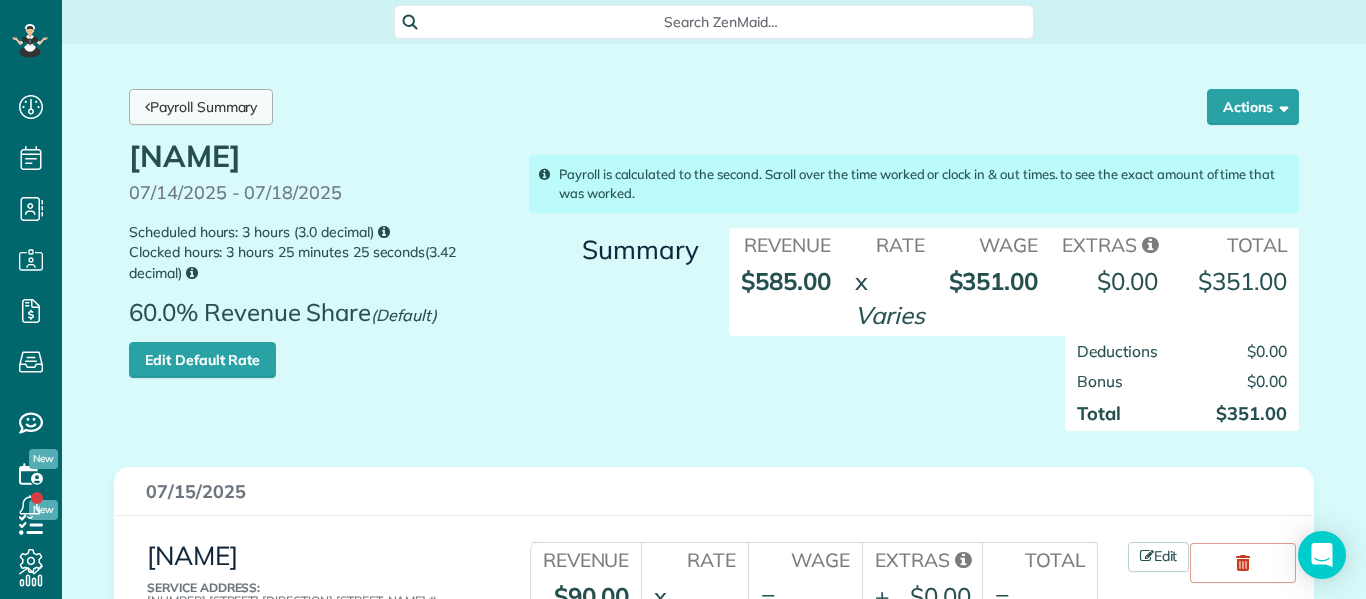 click on "Payroll Summary" at bounding box center [201, 107] 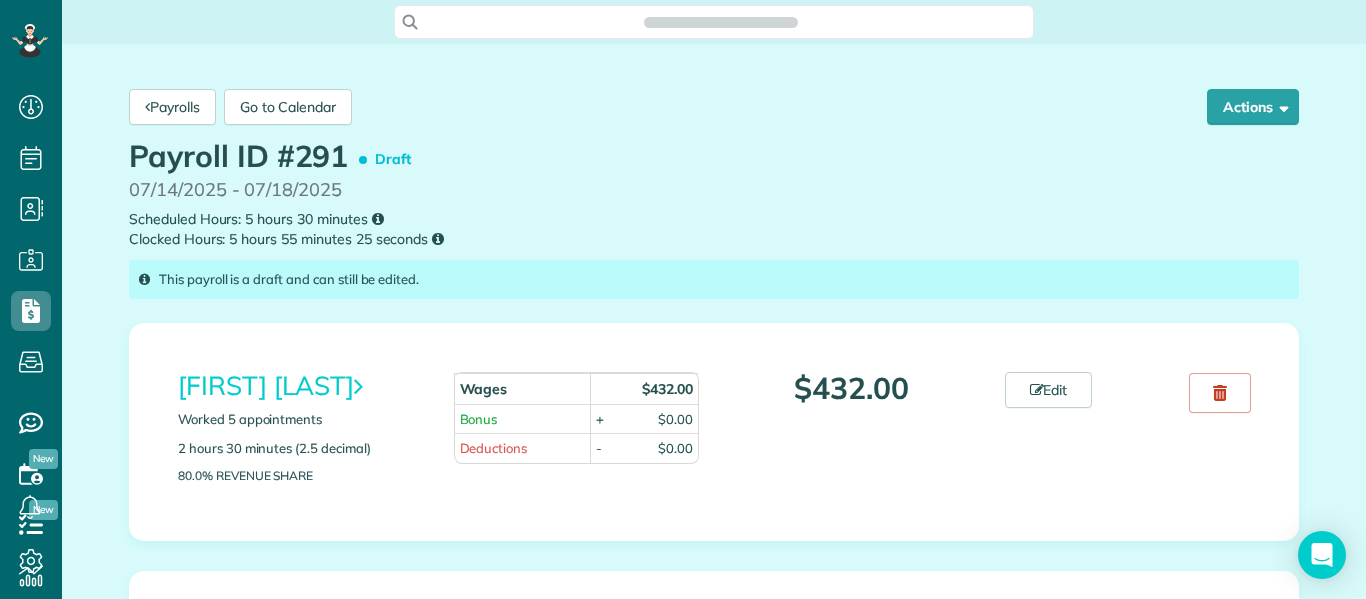 scroll, scrollTop: 0, scrollLeft: 0, axis: both 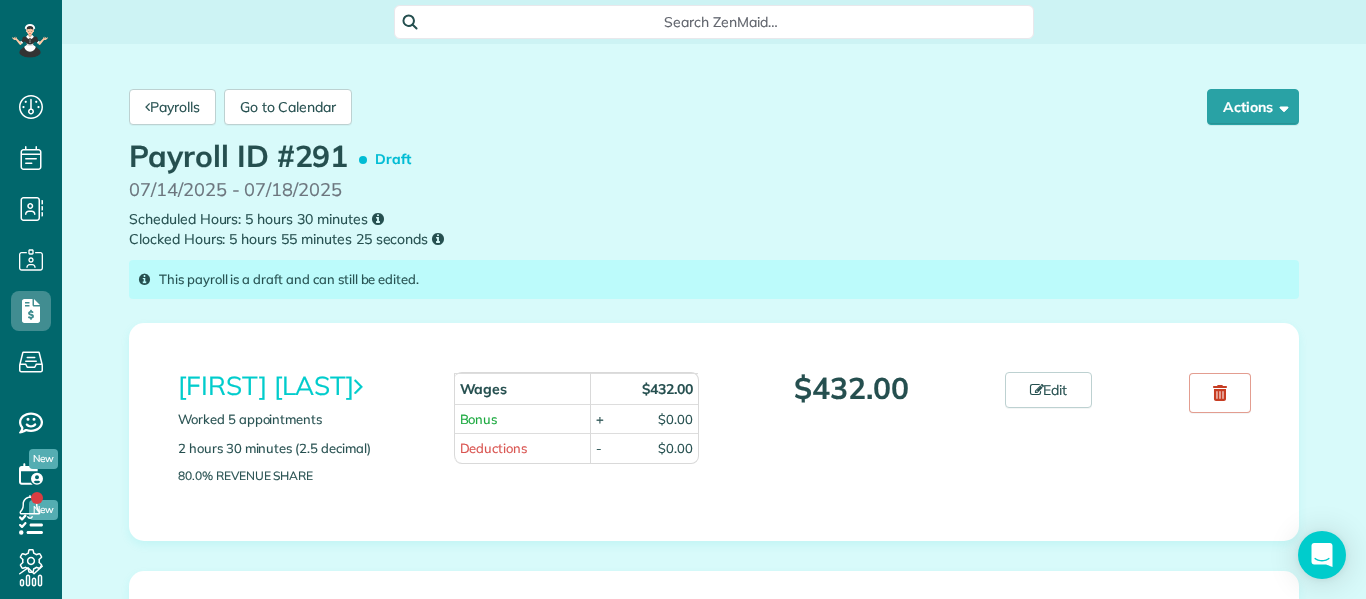 click on "Payrolls
Go to Calendar
Actions
Approve Payroll
Reset and Recalculate
Recalculate
Delete Payroll" at bounding box center [714, 107] 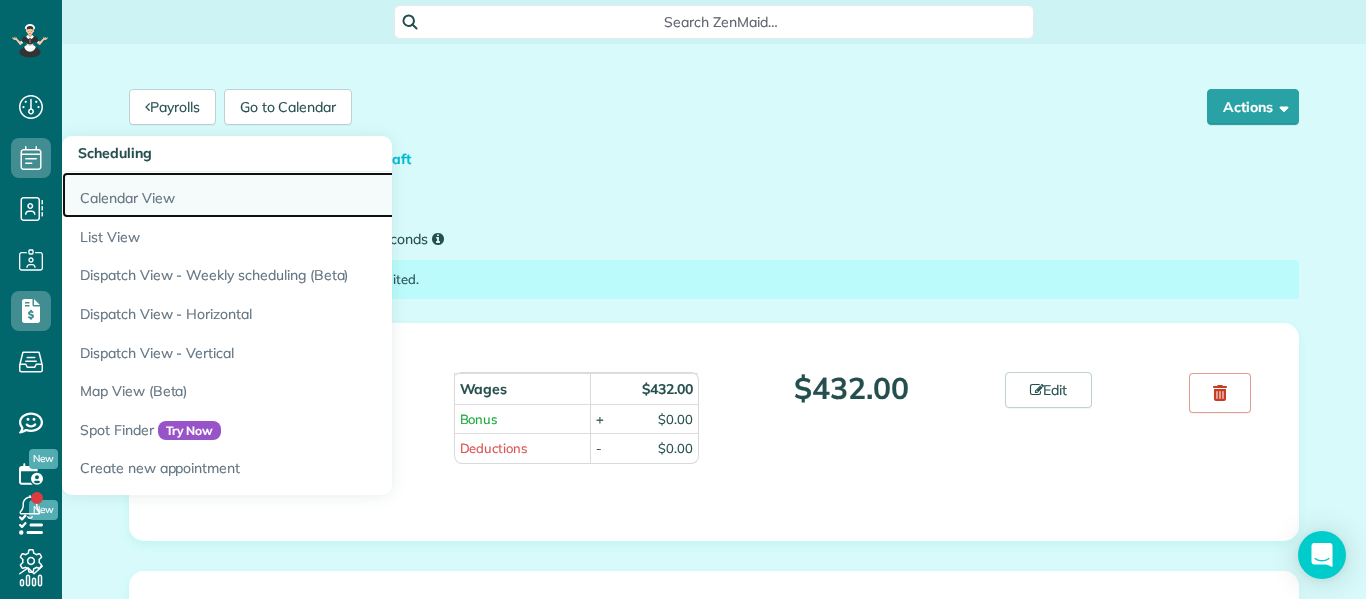 click on "Calendar View" at bounding box center (312, 195) 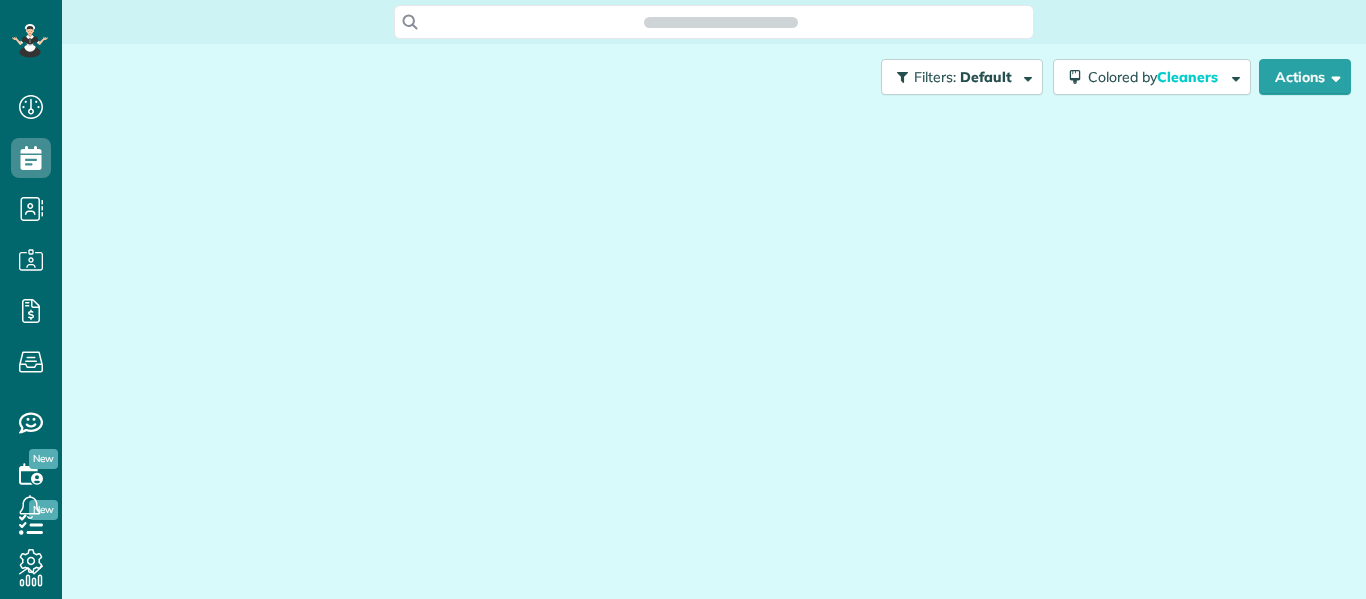 scroll, scrollTop: 0, scrollLeft: 0, axis: both 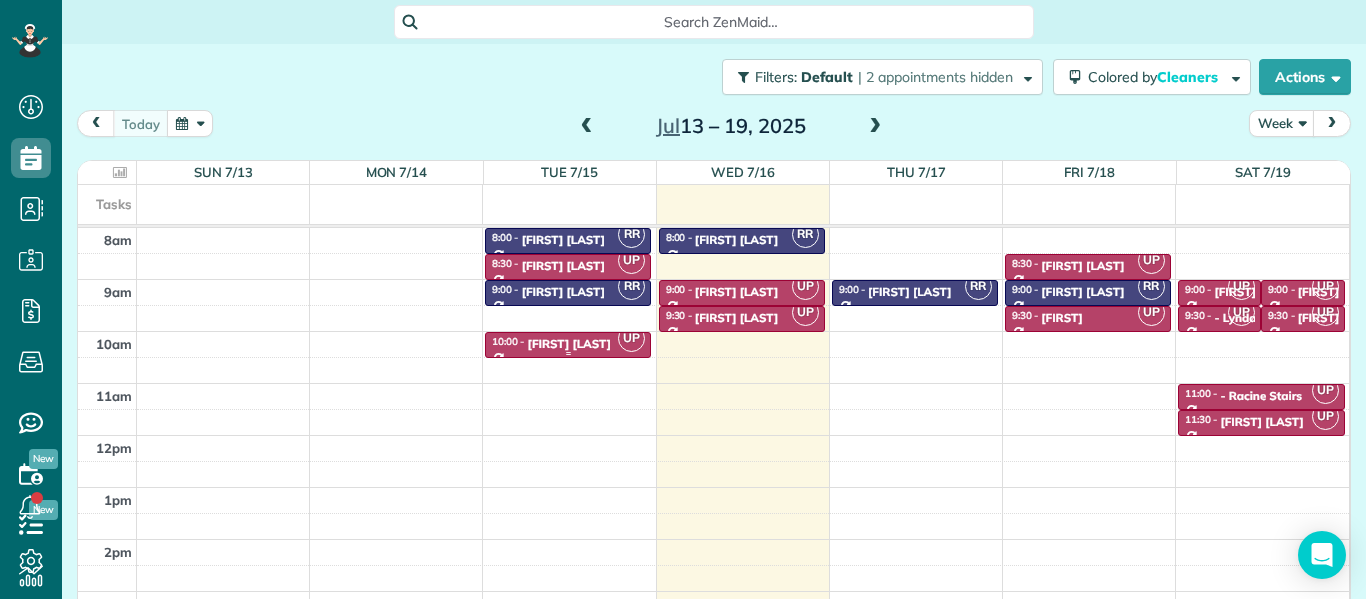 click on "[FIRST] [LAST]" at bounding box center (569, 344) 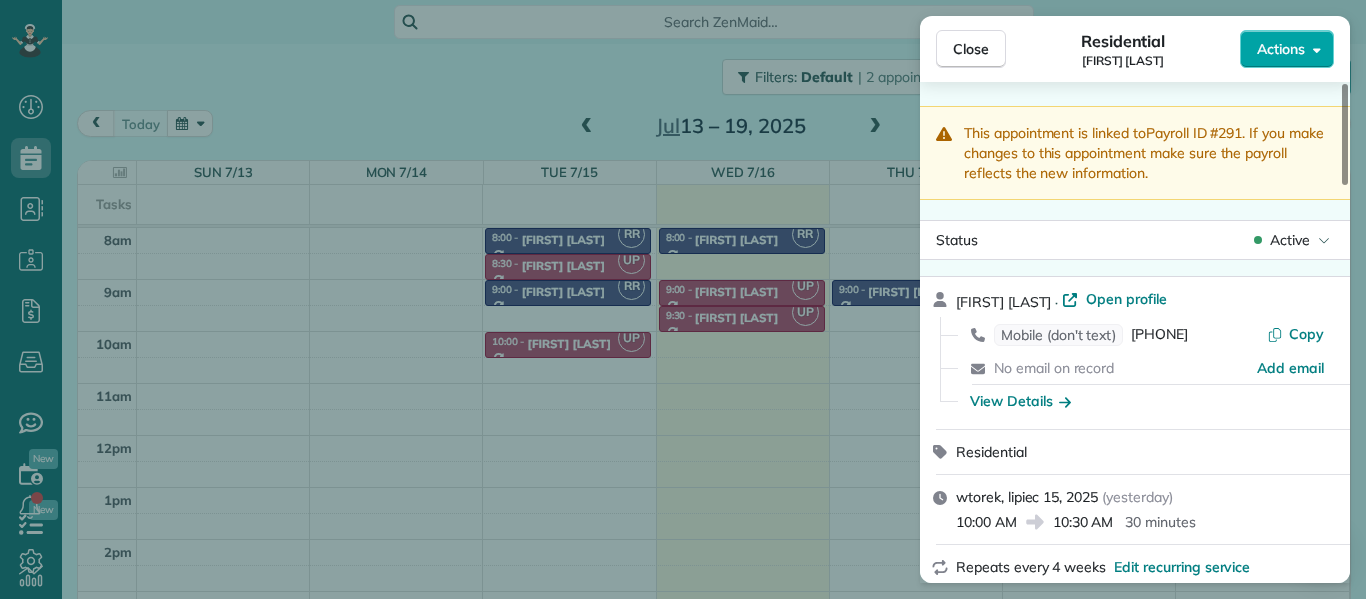 click on "Actions" at bounding box center [1281, 49] 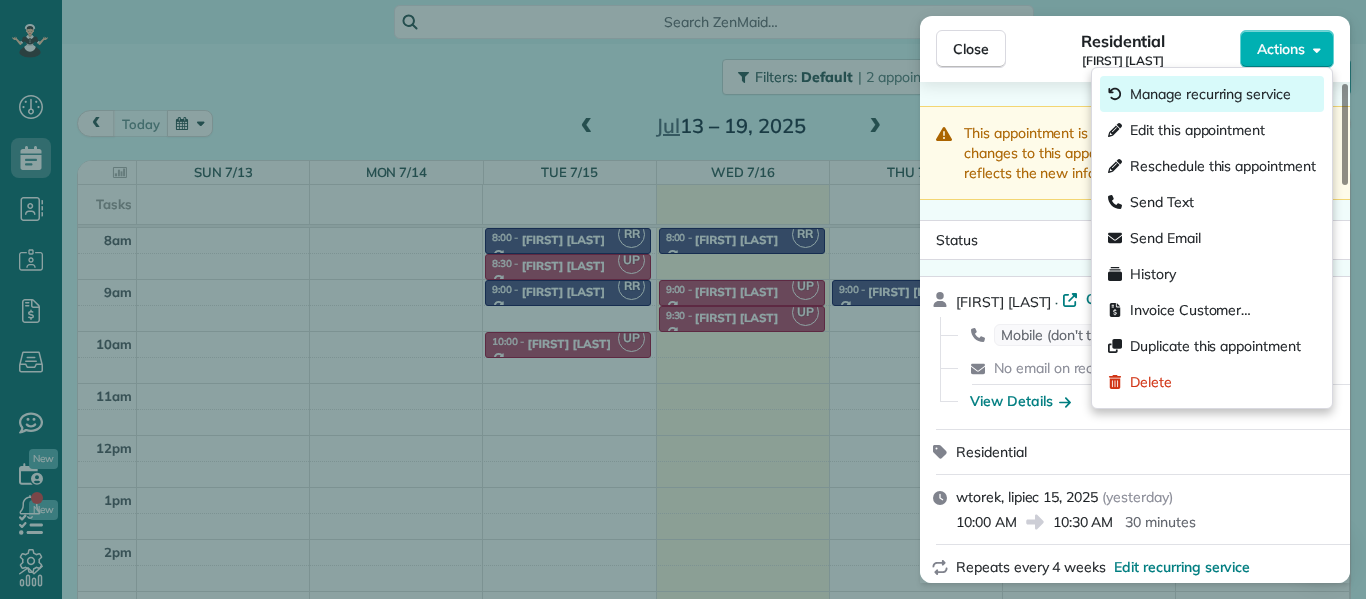 click on "Manage recurring service" at bounding box center [1210, 94] 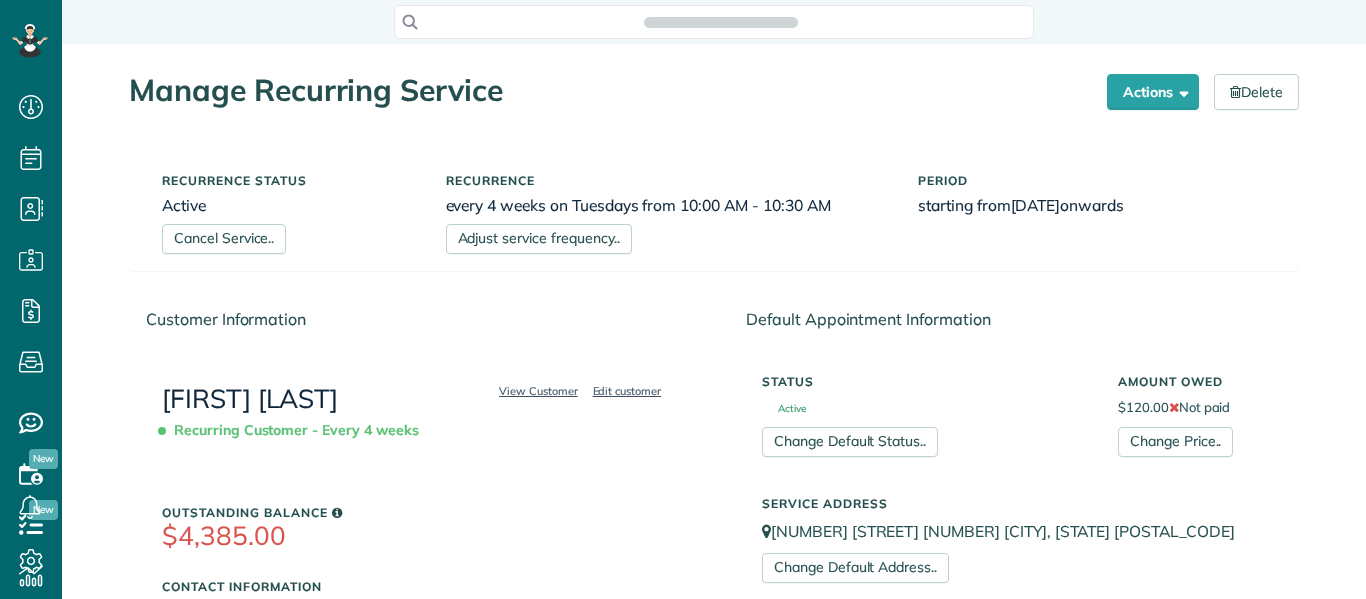 scroll, scrollTop: 0, scrollLeft: 0, axis: both 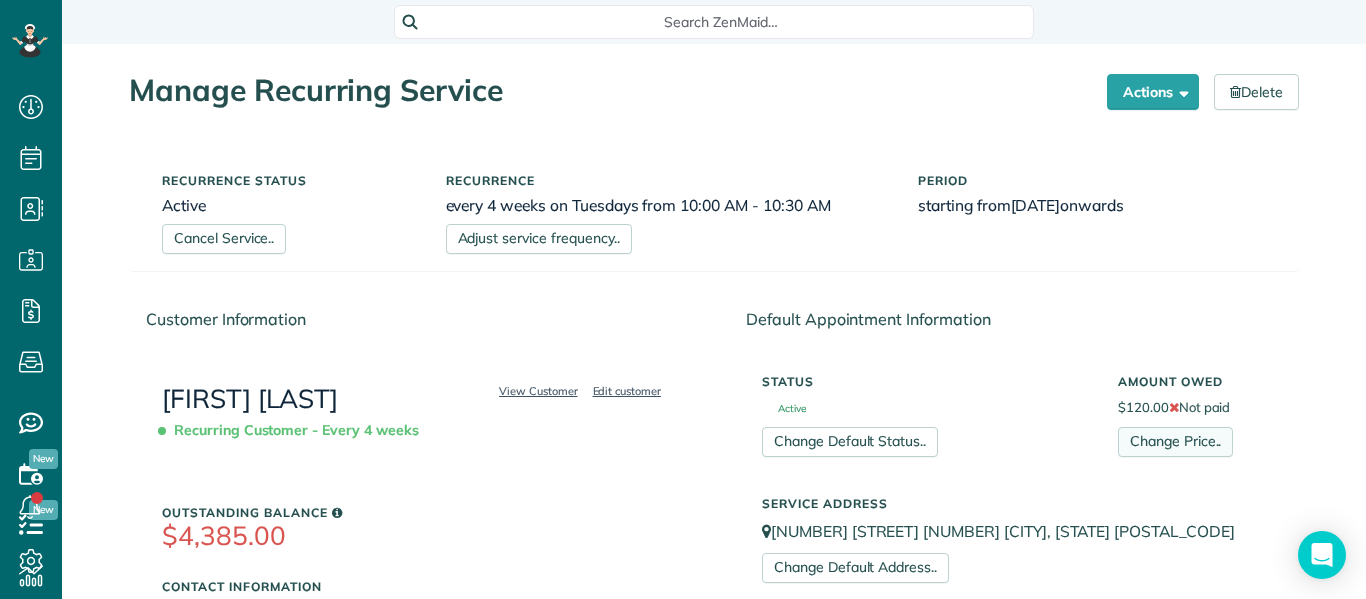 click on "Change Price.." at bounding box center [1175, 442] 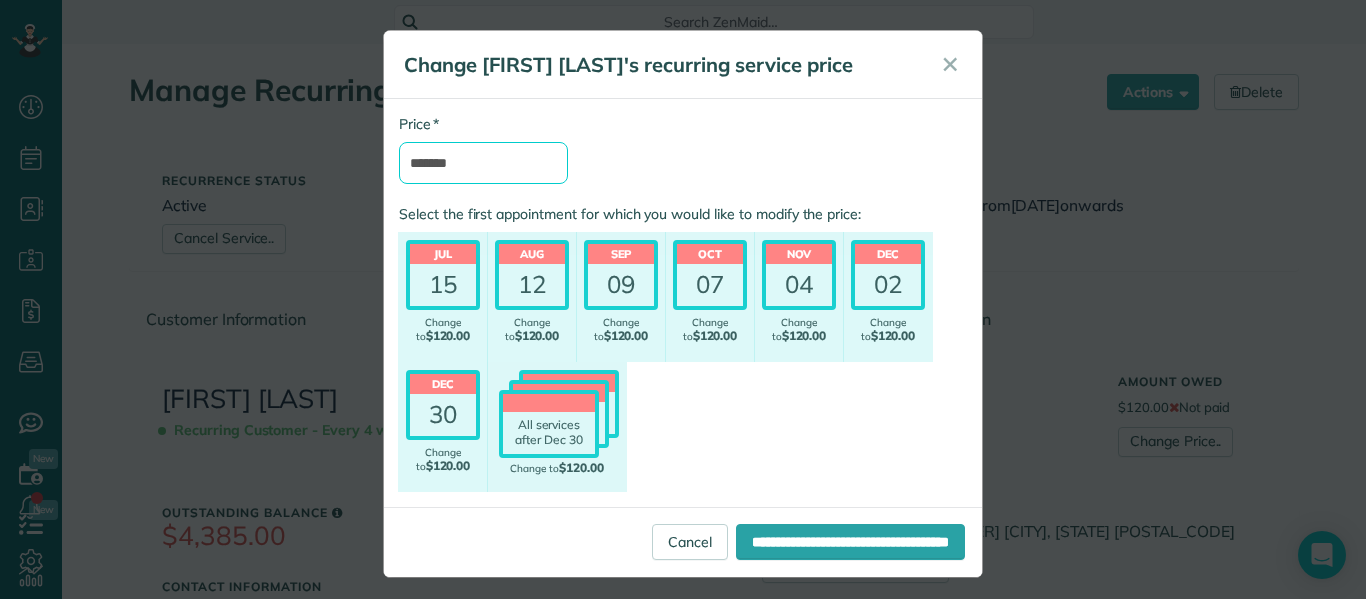 click on "*******" at bounding box center (483, 163) 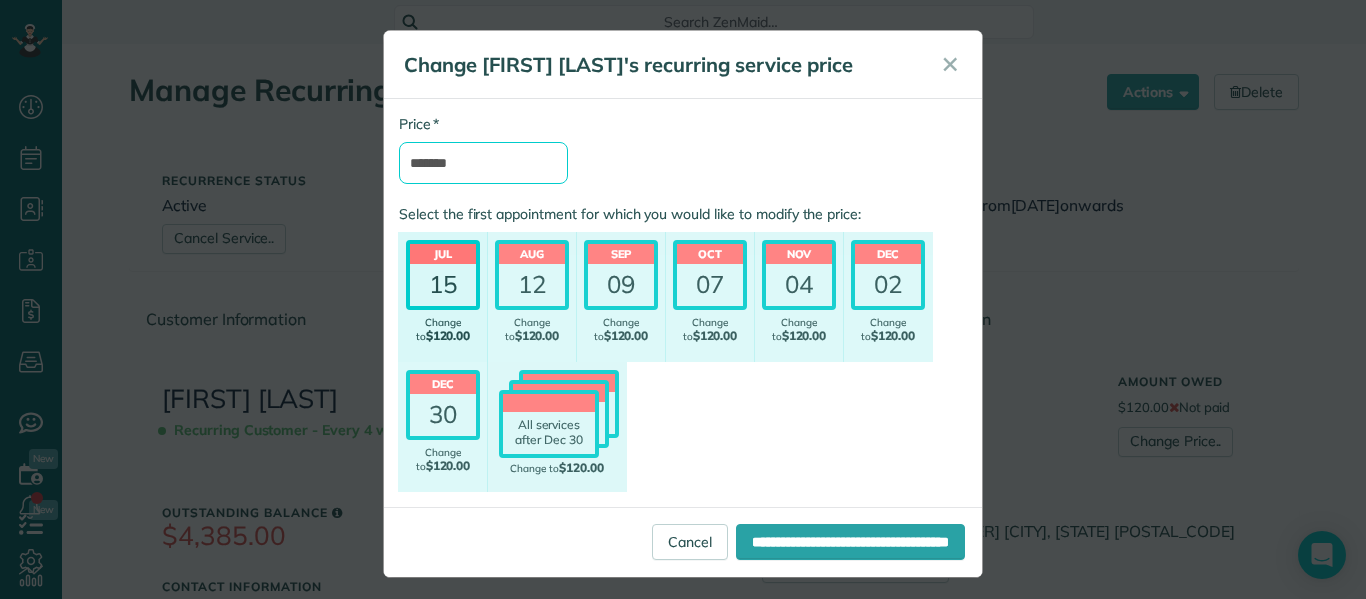 type on "*******" 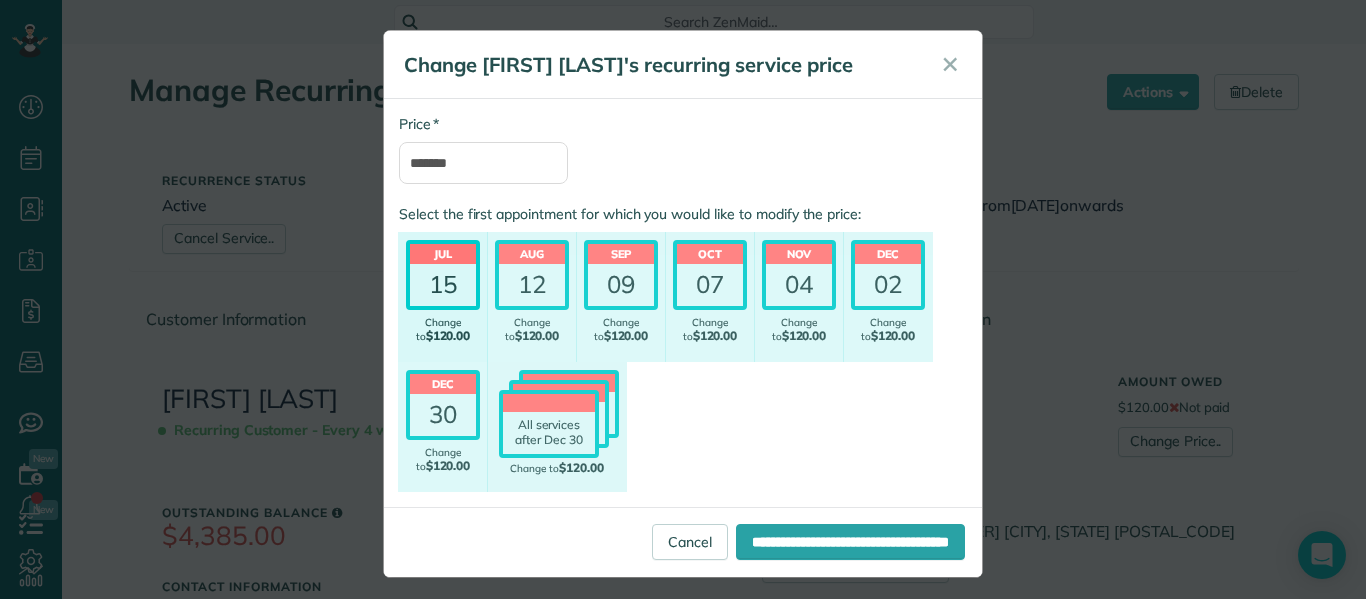 click on "15" at bounding box center [443, 285] 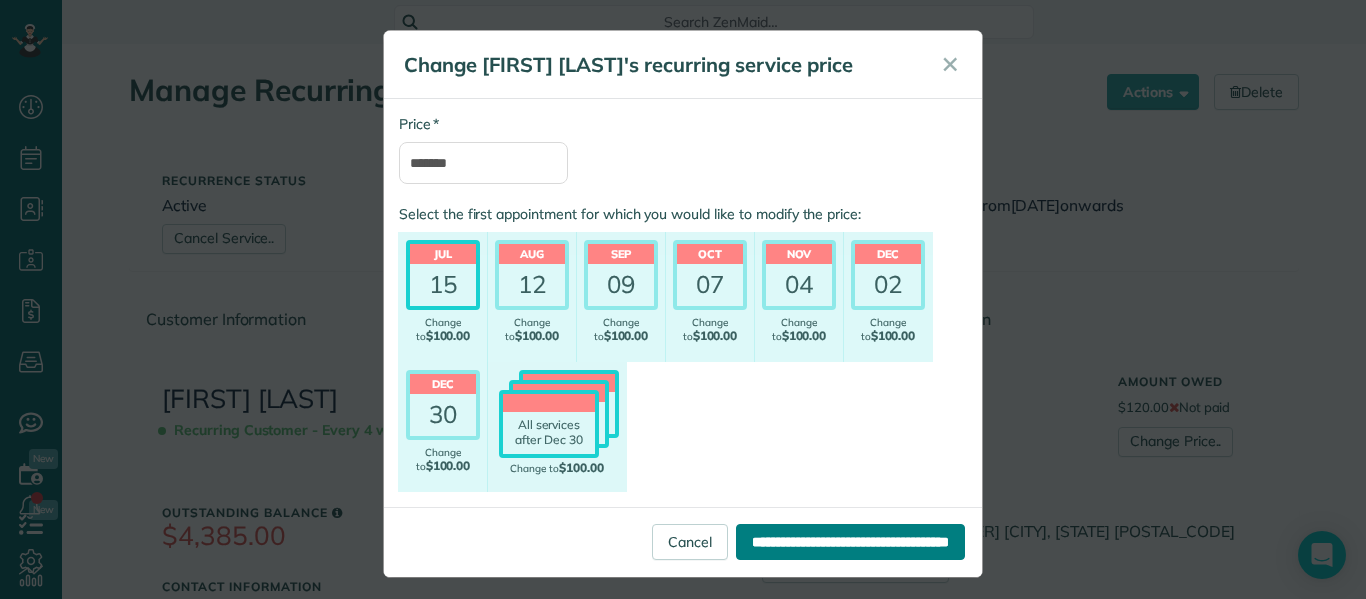 click on "**********" at bounding box center (850, 542) 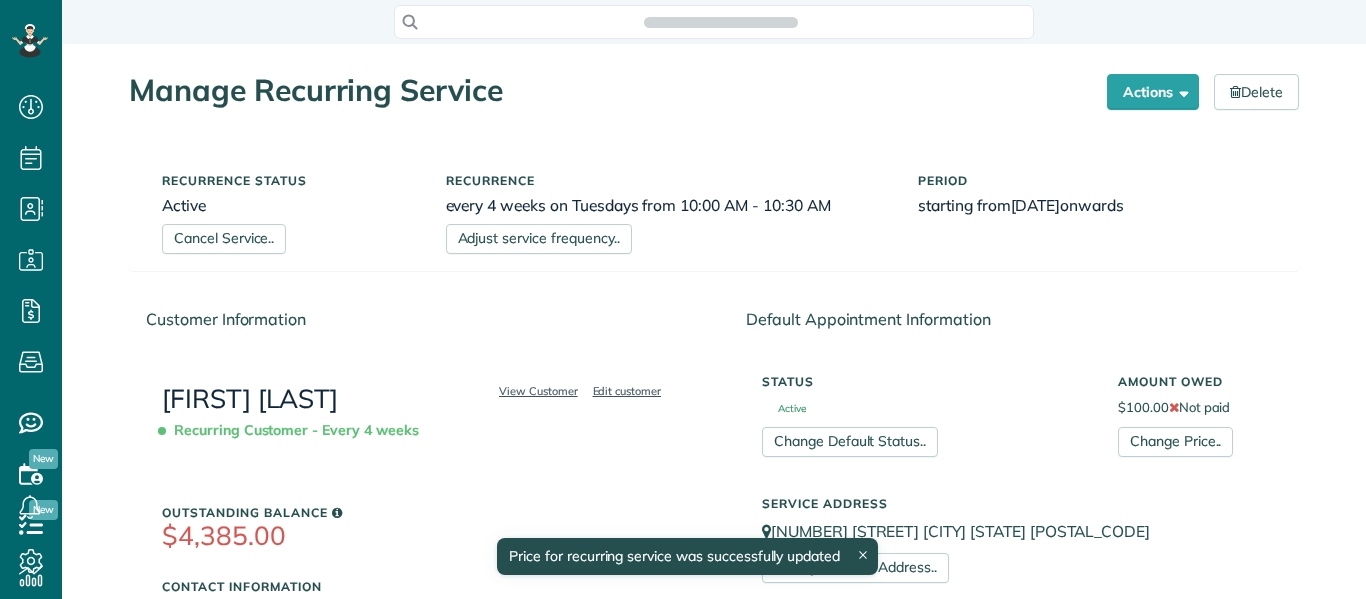 scroll, scrollTop: 0, scrollLeft: 0, axis: both 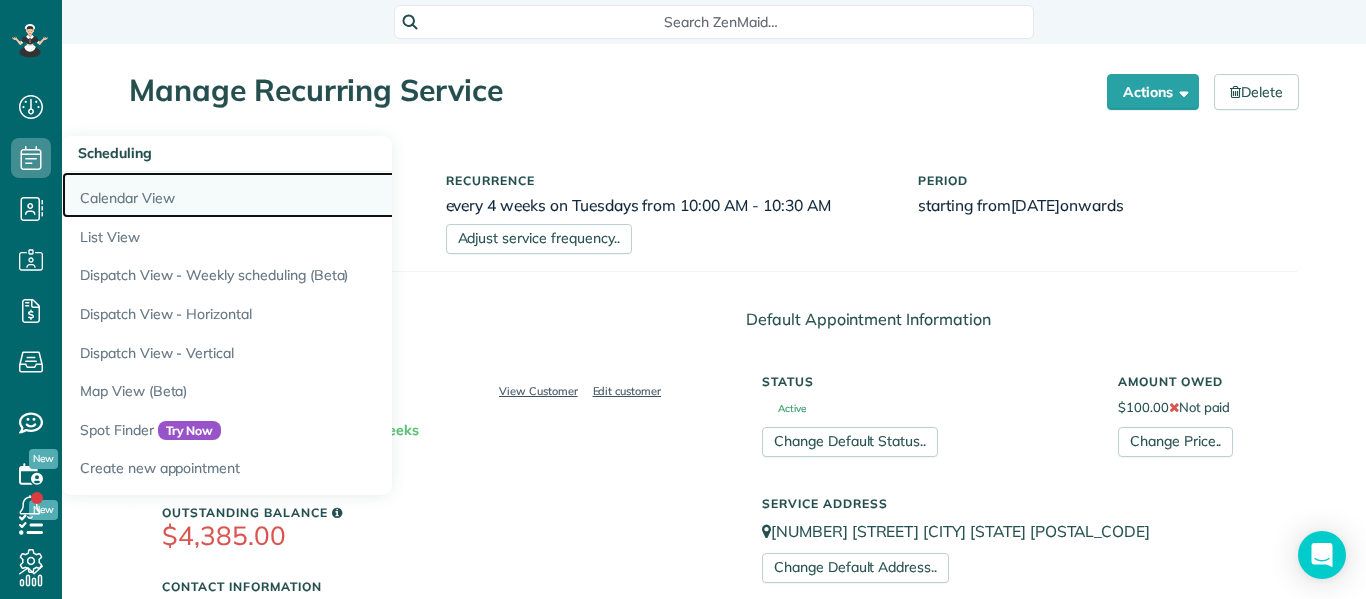 click on "Calendar View" at bounding box center [312, 195] 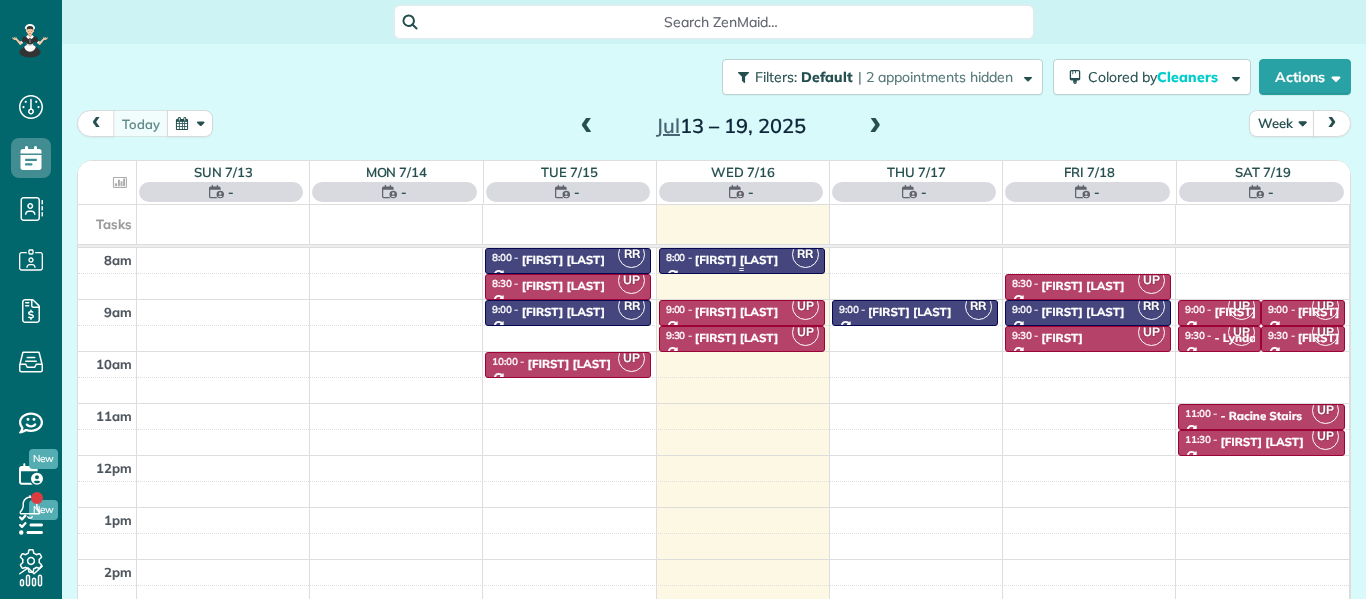 scroll, scrollTop: 0, scrollLeft: 0, axis: both 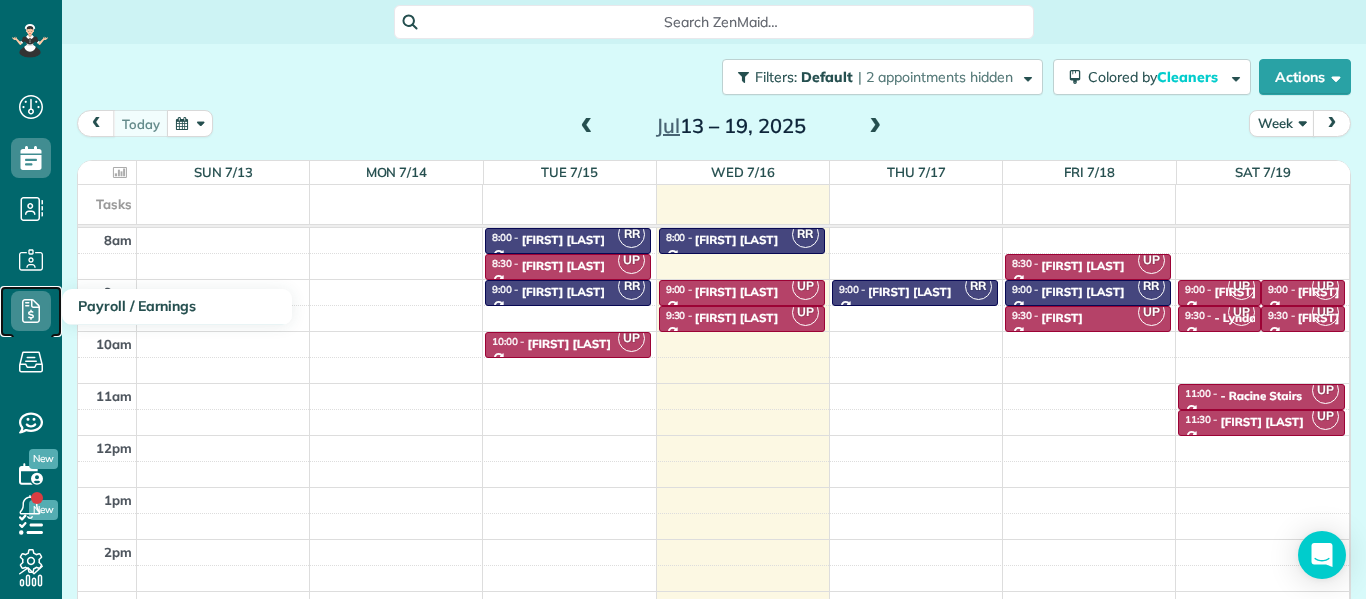 click 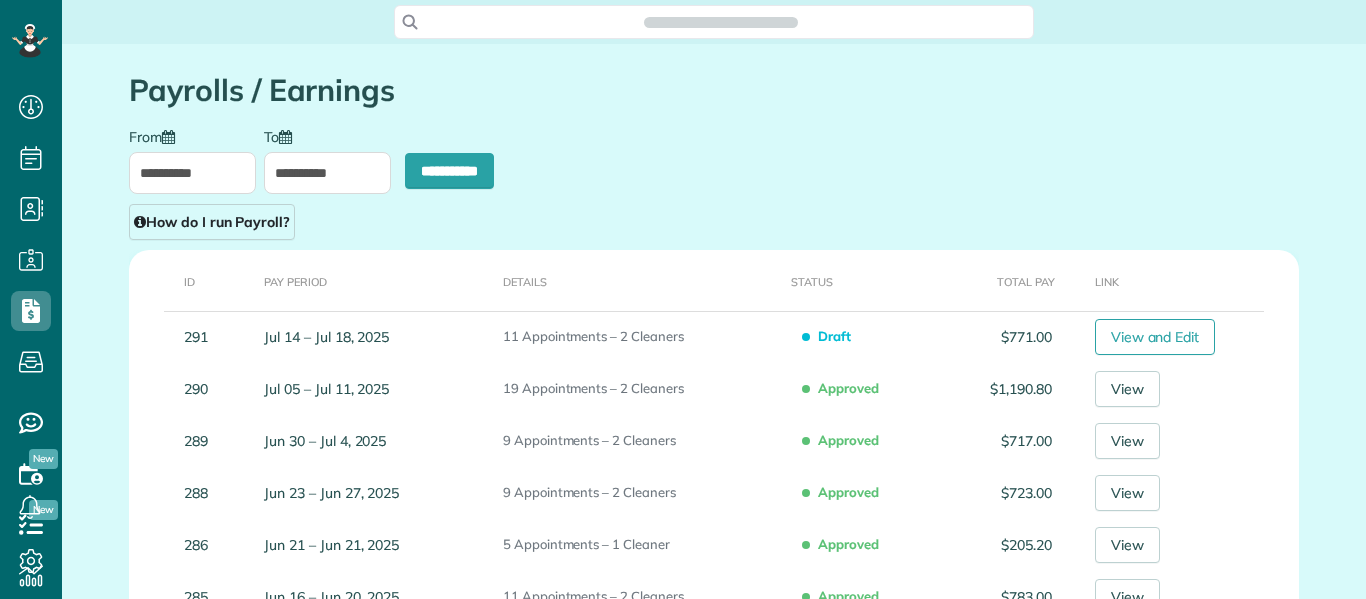 scroll, scrollTop: 0, scrollLeft: 0, axis: both 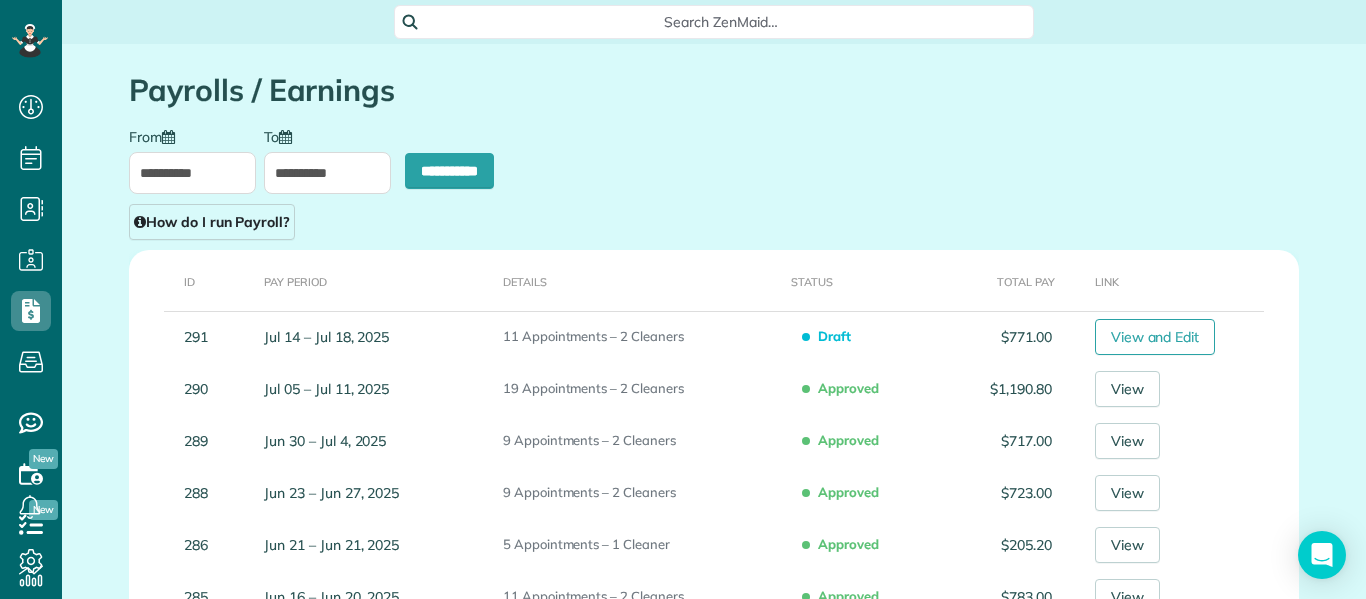 type on "**********" 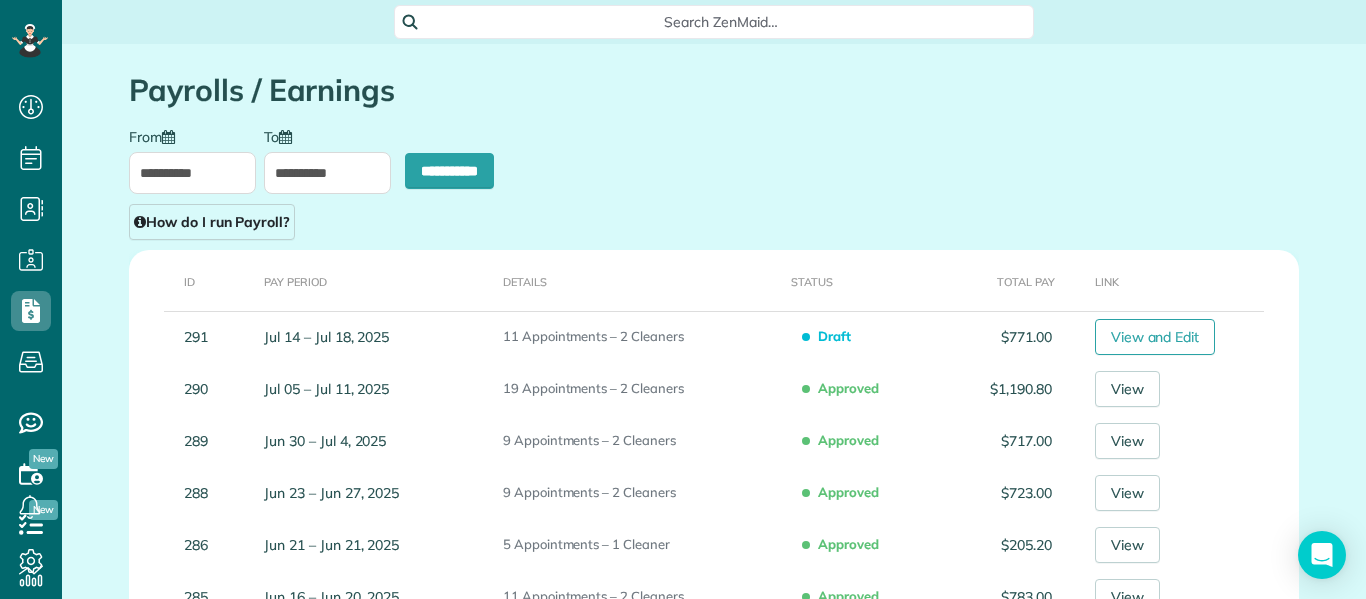 type on "**********" 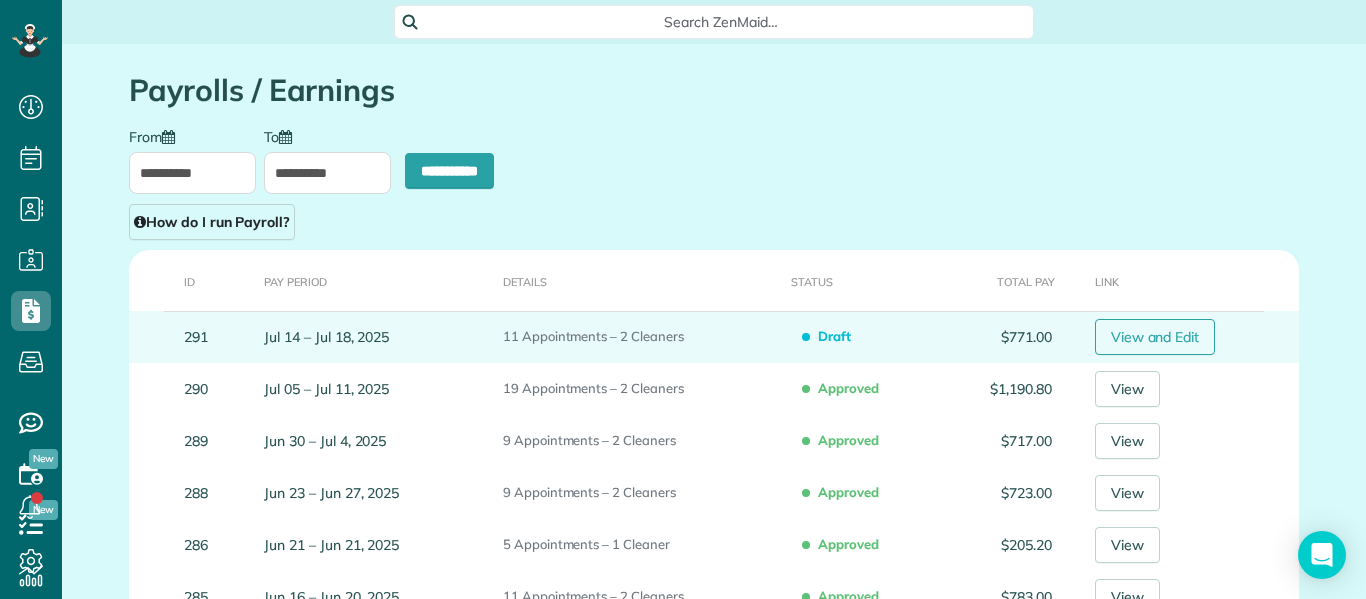 click on "View and Edit" at bounding box center [1155, 337] 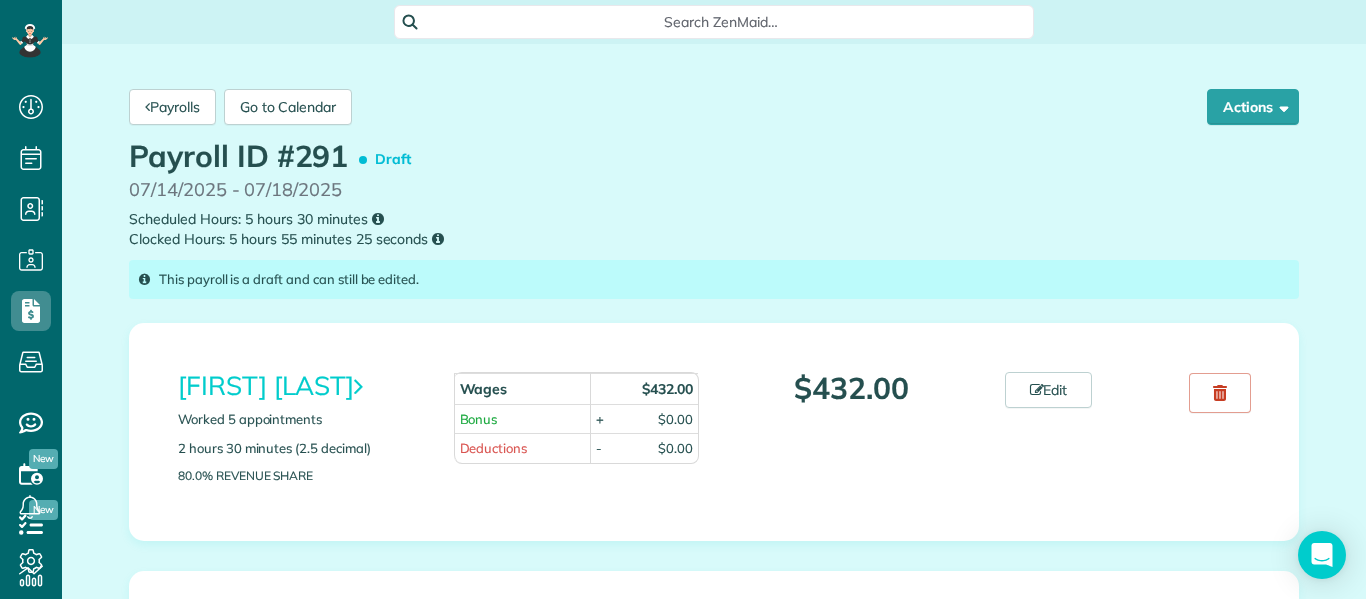 scroll, scrollTop: 0, scrollLeft: 0, axis: both 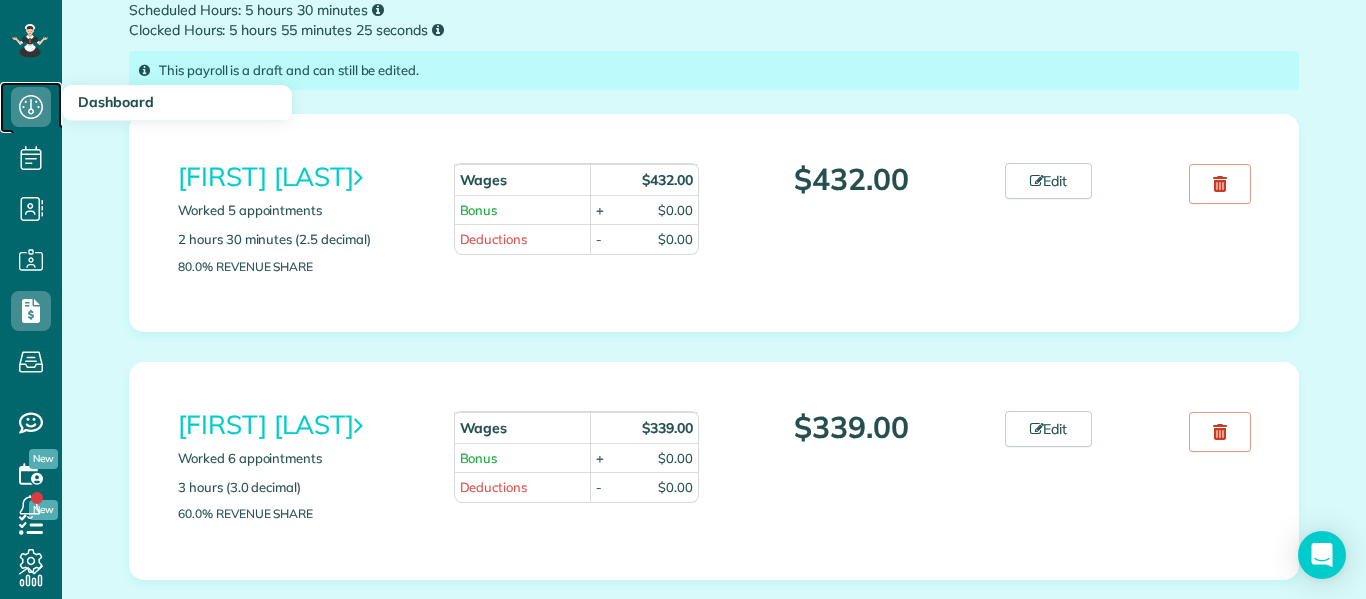 click 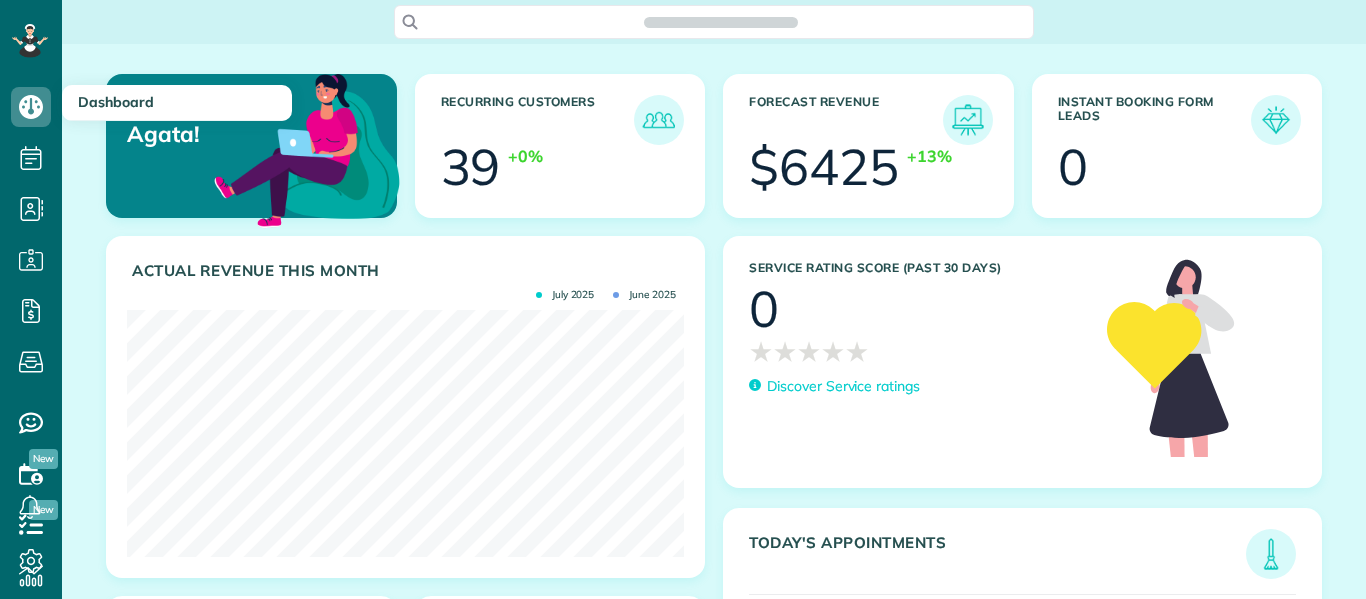 scroll, scrollTop: 0, scrollLeft: 0, axis: both 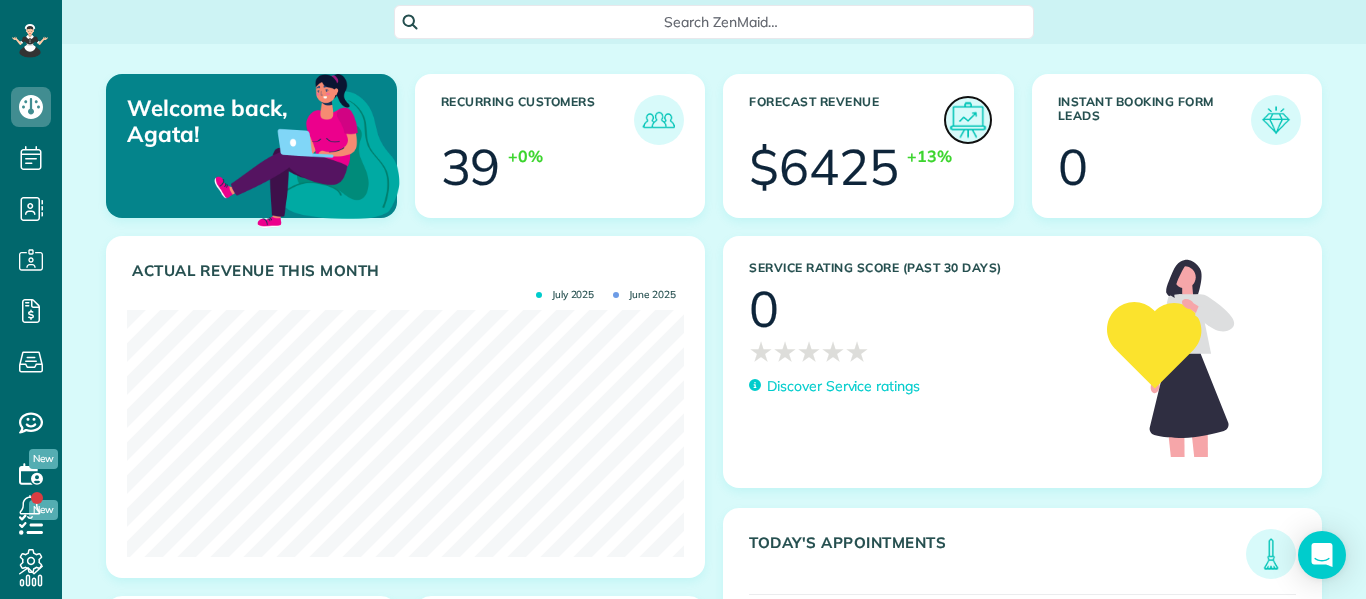 click at bounding box center (968, 120) 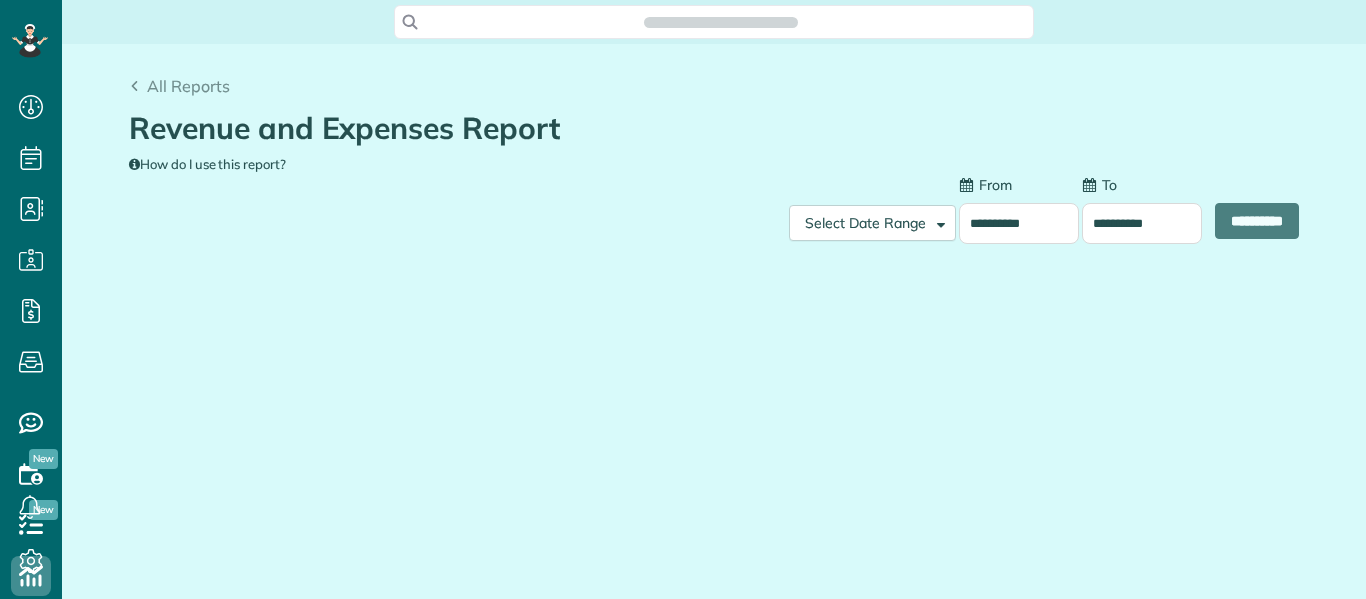 scroll, scrollTop: 0, scrollLeft: 0, axis: both 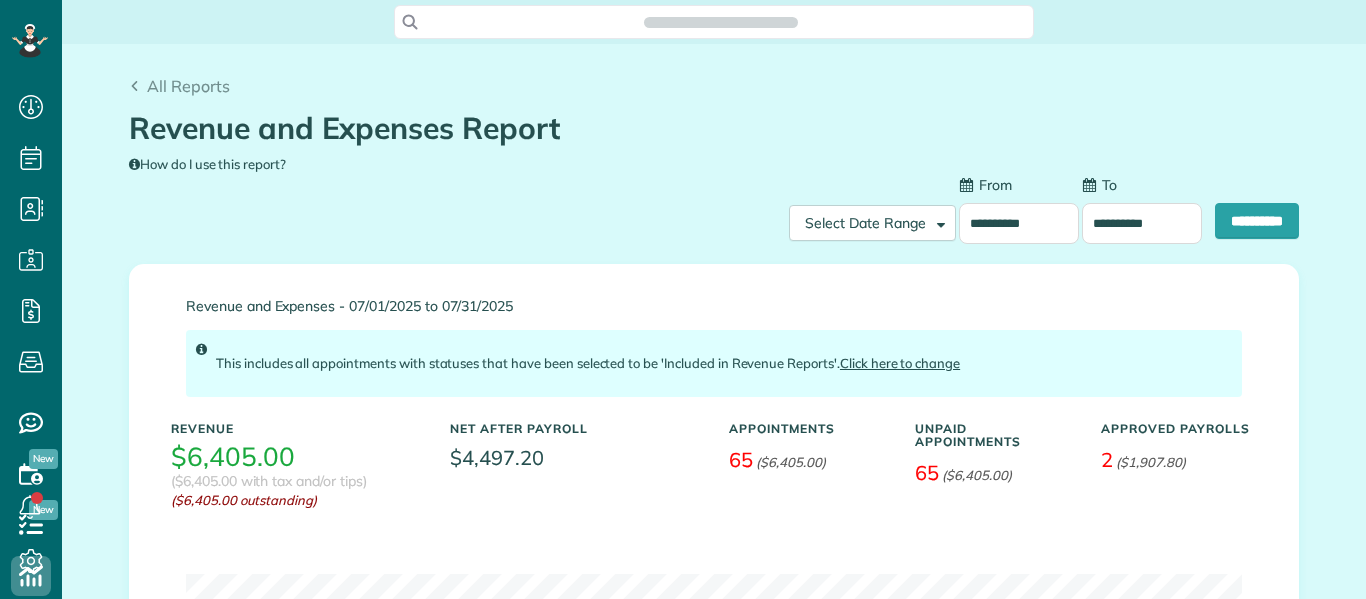 type on "**********" 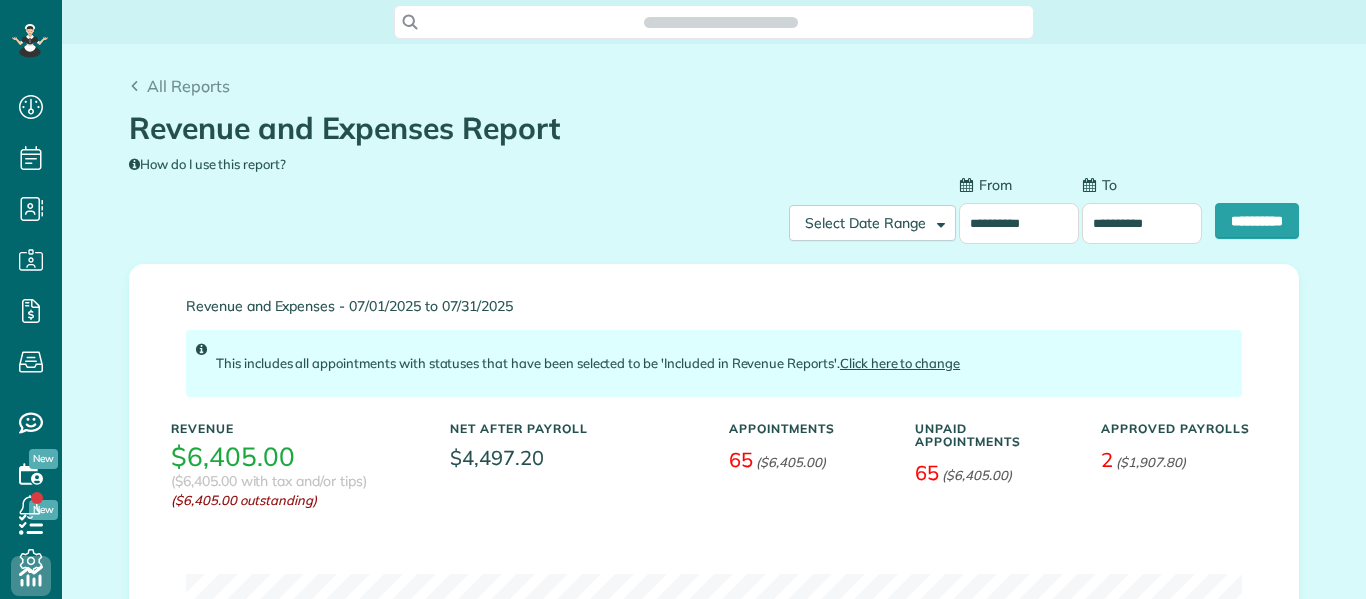 type on "**********" 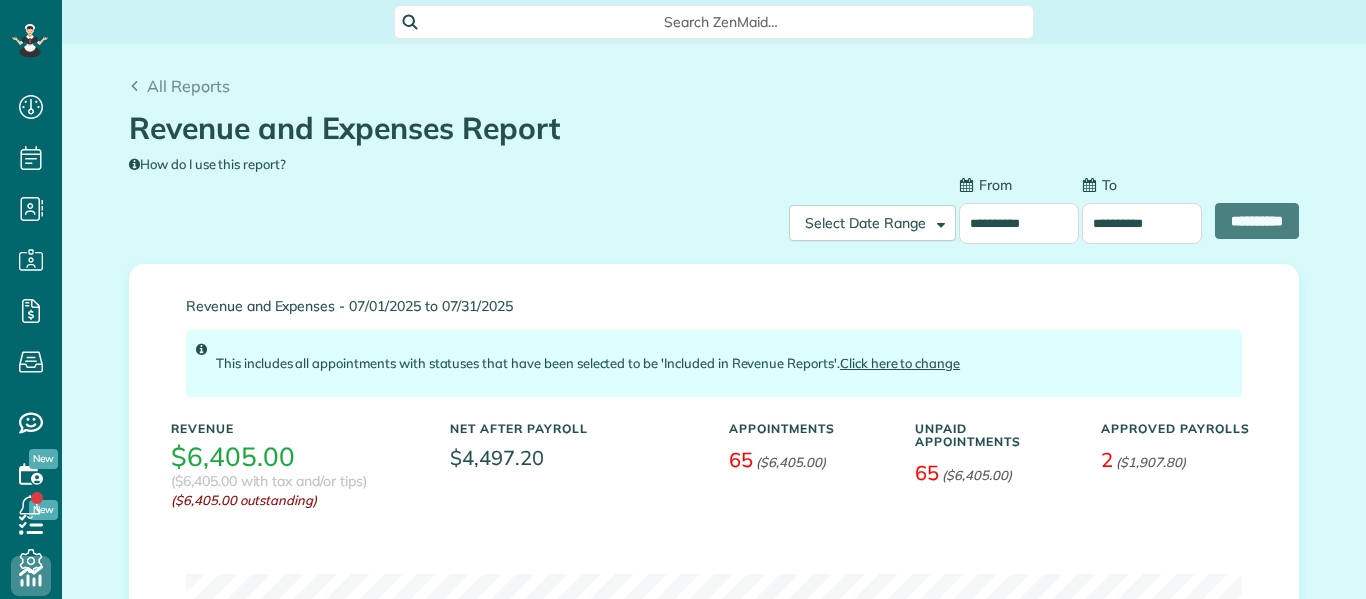 scroll, scrollTop: 599, scrollLeft: 62, axis: both 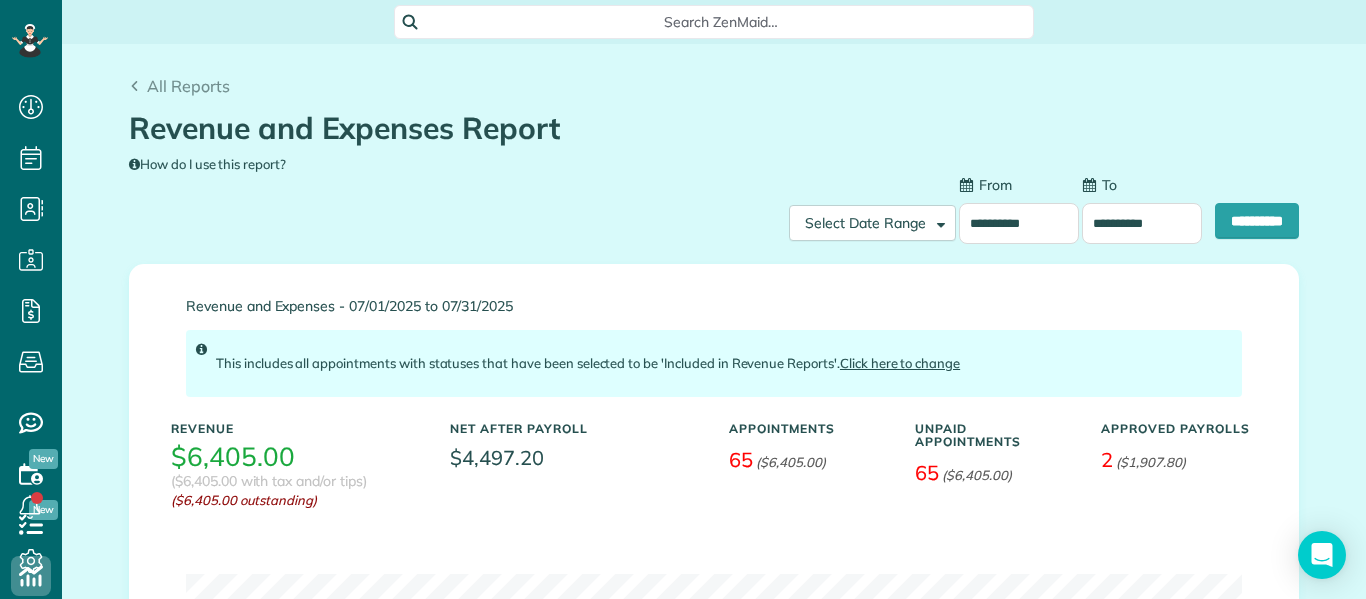 click on "**********" at bounding box center (1019, 223) 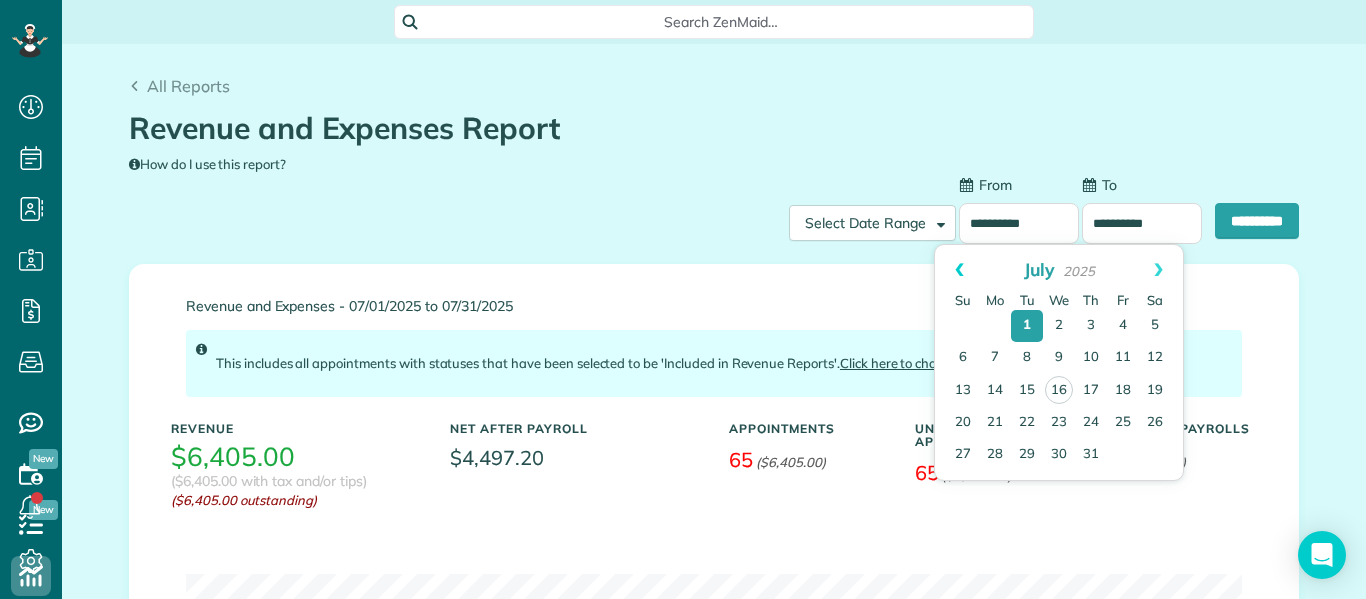 click on "Prev" at bounding box center [959, 270] 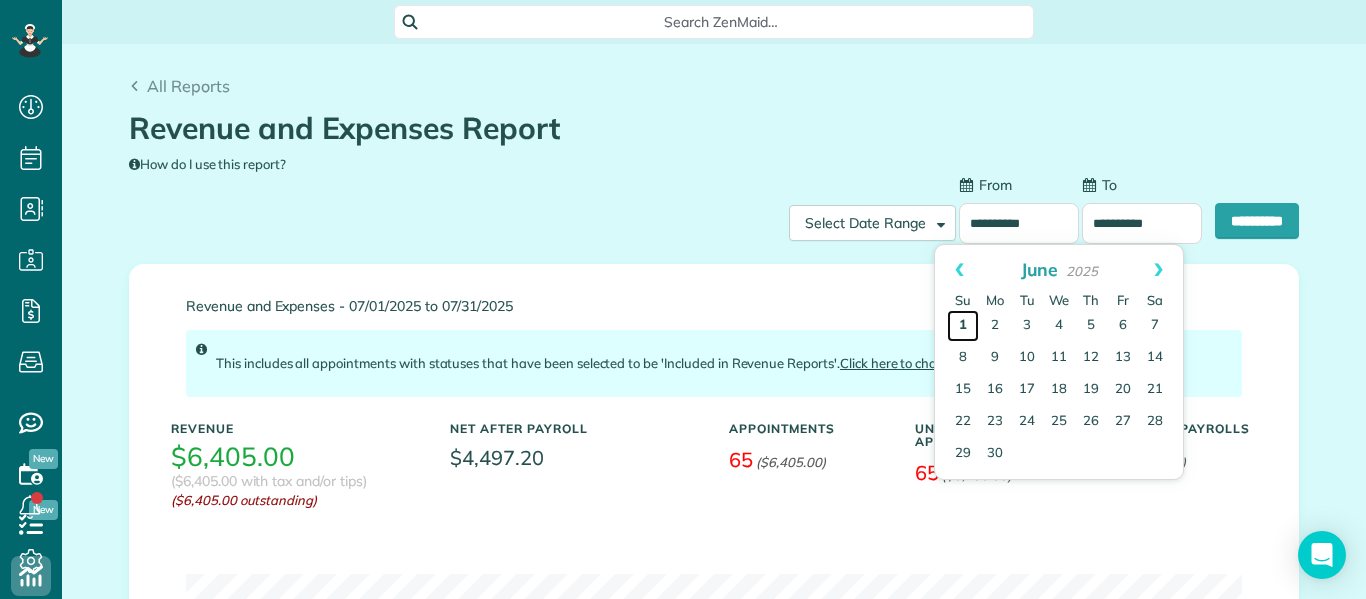 click on "1" at bounding box center (963, 326) 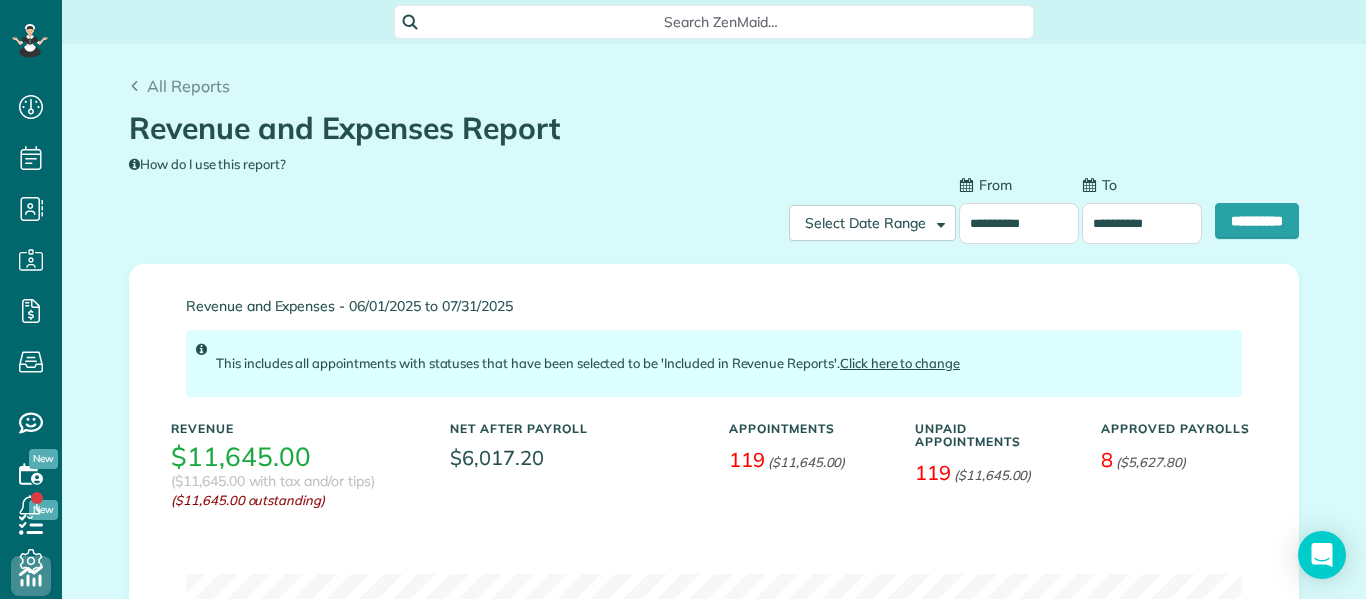 click on "**********" at bounding box center (1142, 223) 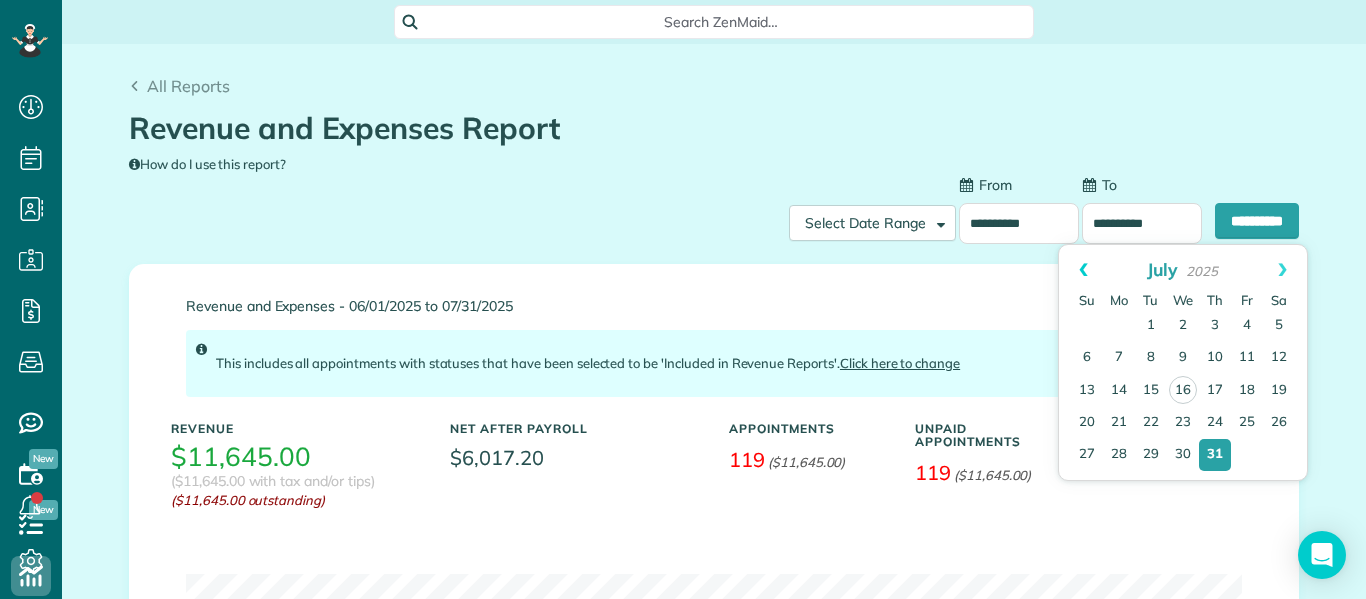click on "Prev" at bounding box center [1083, 270] 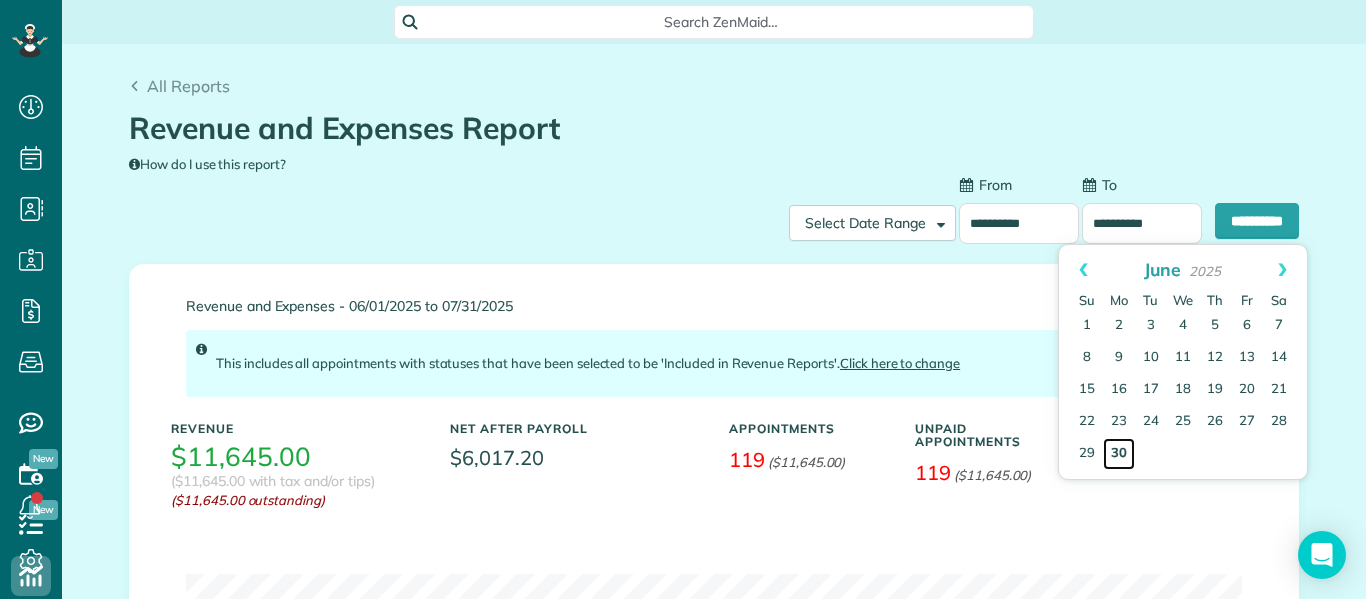 click on "30" at bounding box center [1119, 454] 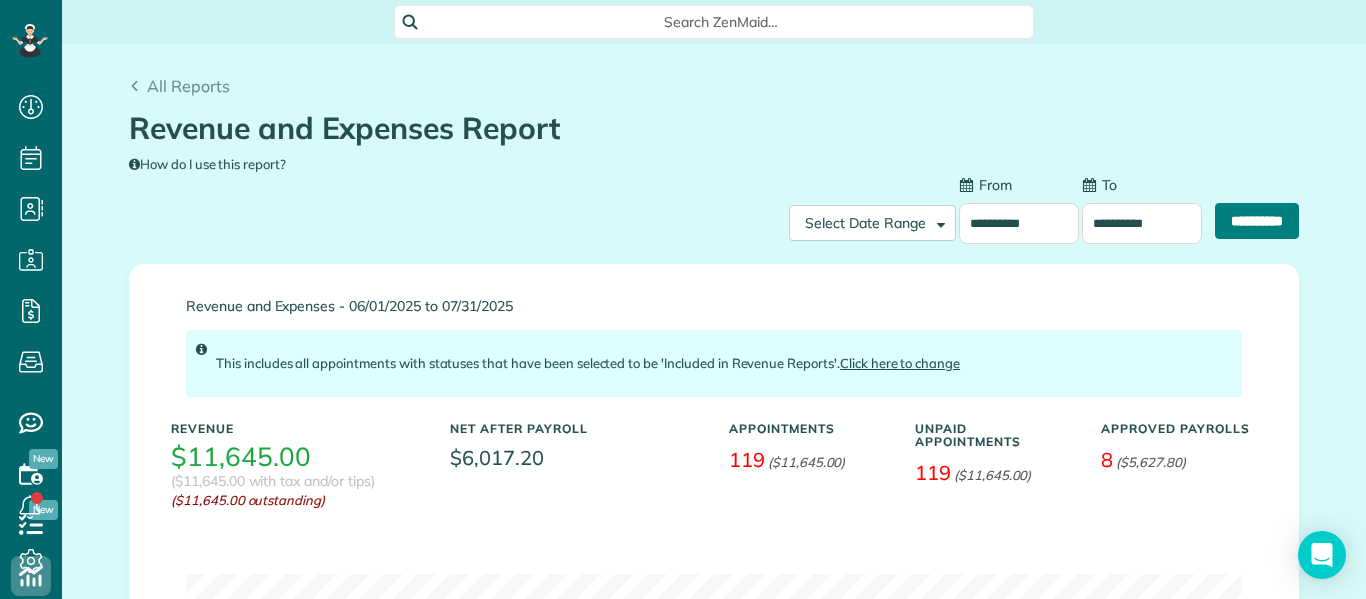 click on "**********" at bounding box center (1257, 221) 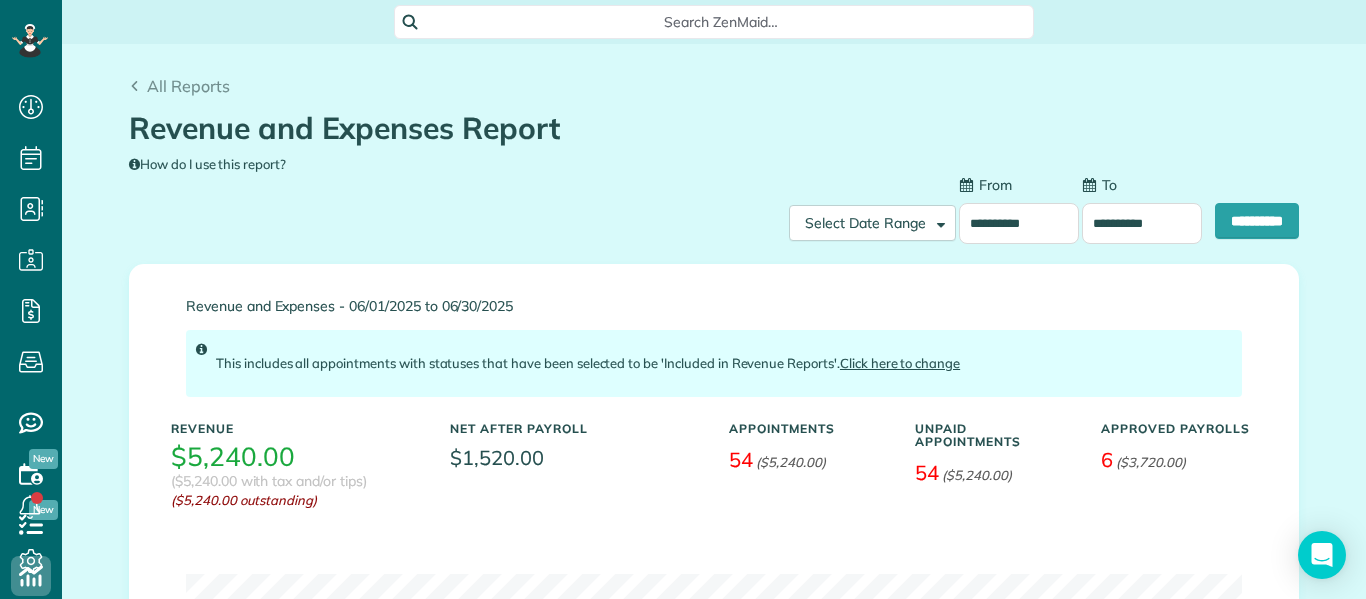 click on "**********" at bounding box center (714, 219) 